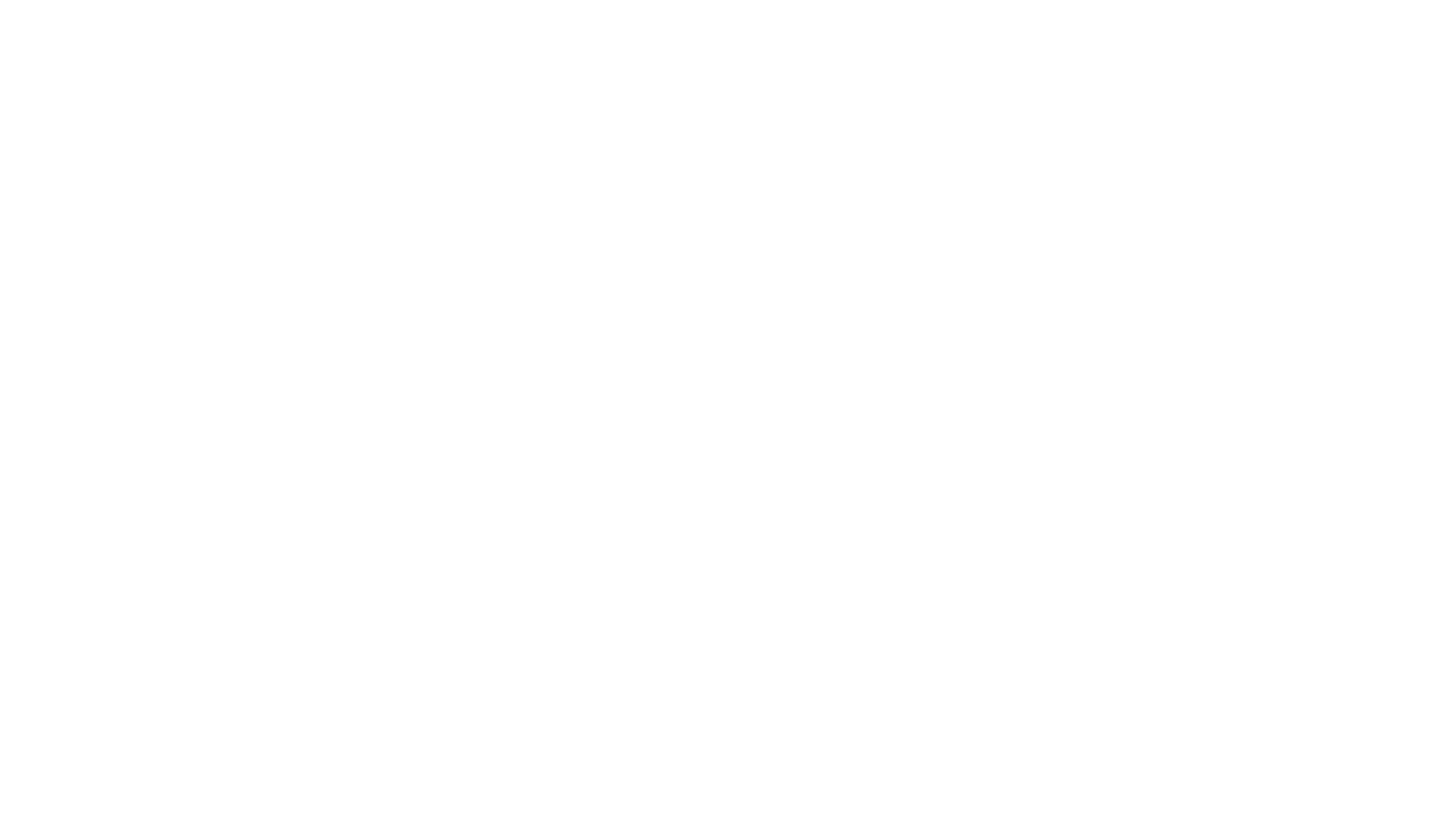 scroll, scrollTop: 0, scrollLeft: 0, axis: both 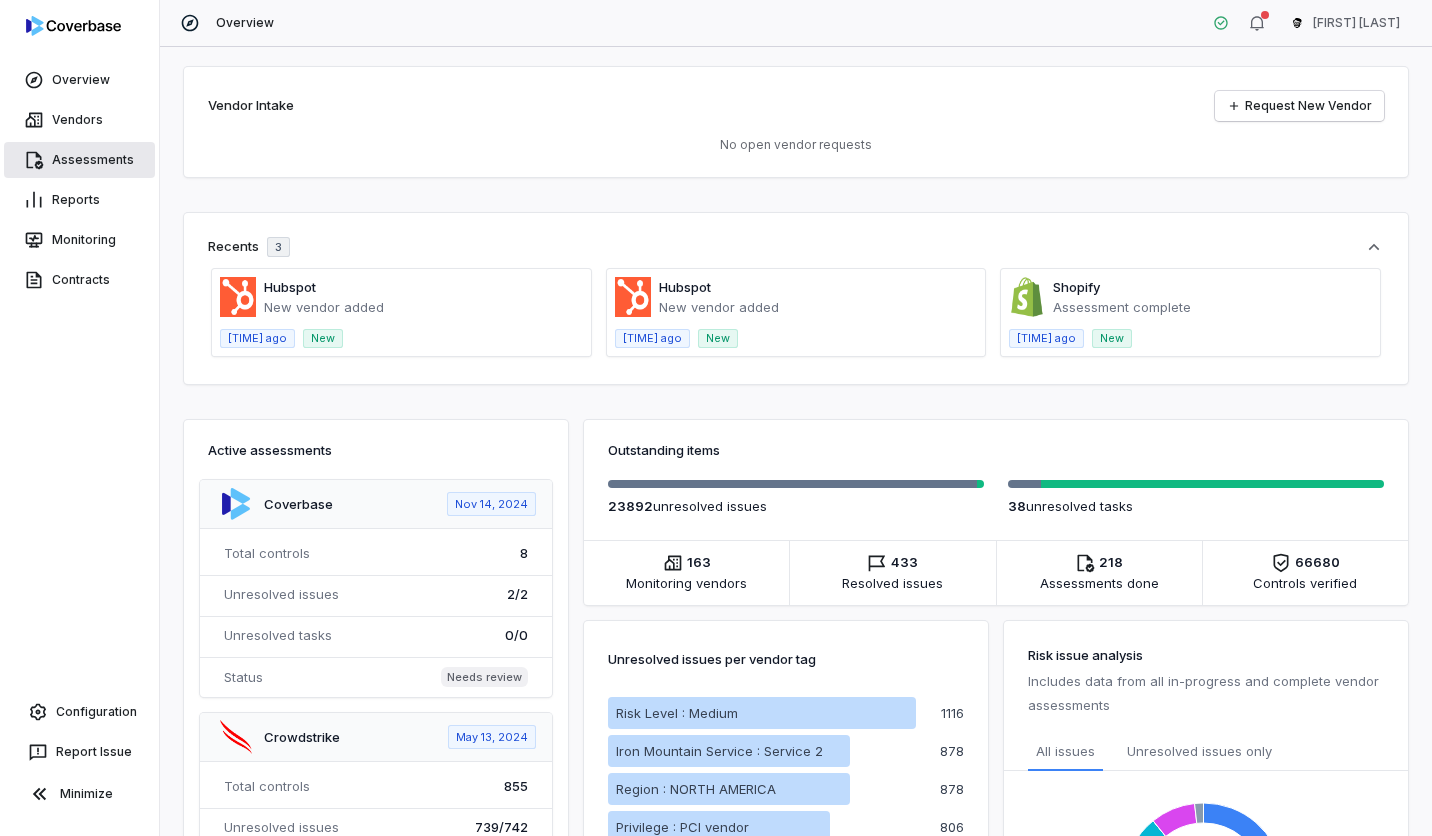 click on "Assessments" at bounding box center (79, 160) 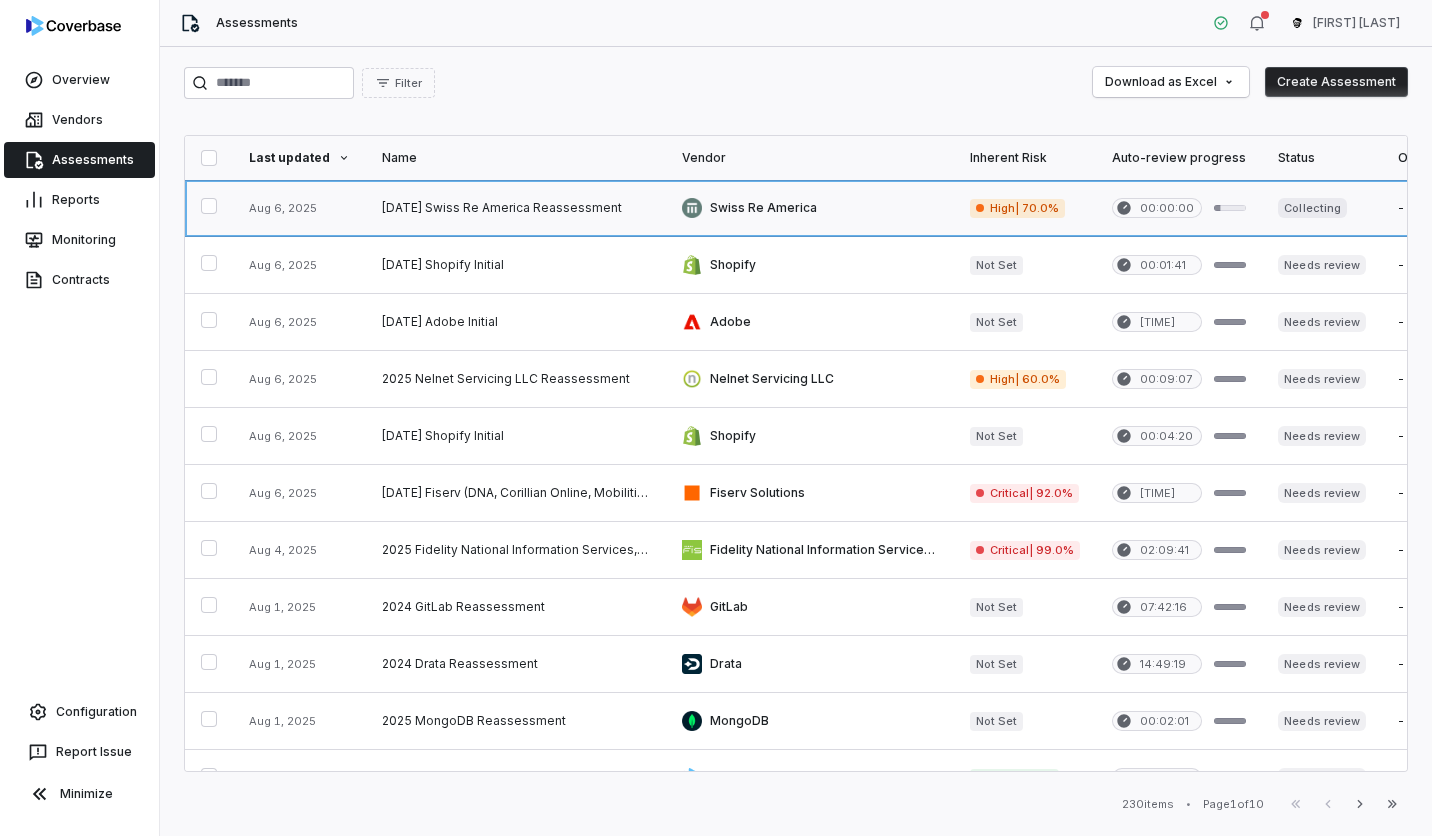 click at bounding box center [516, 208] 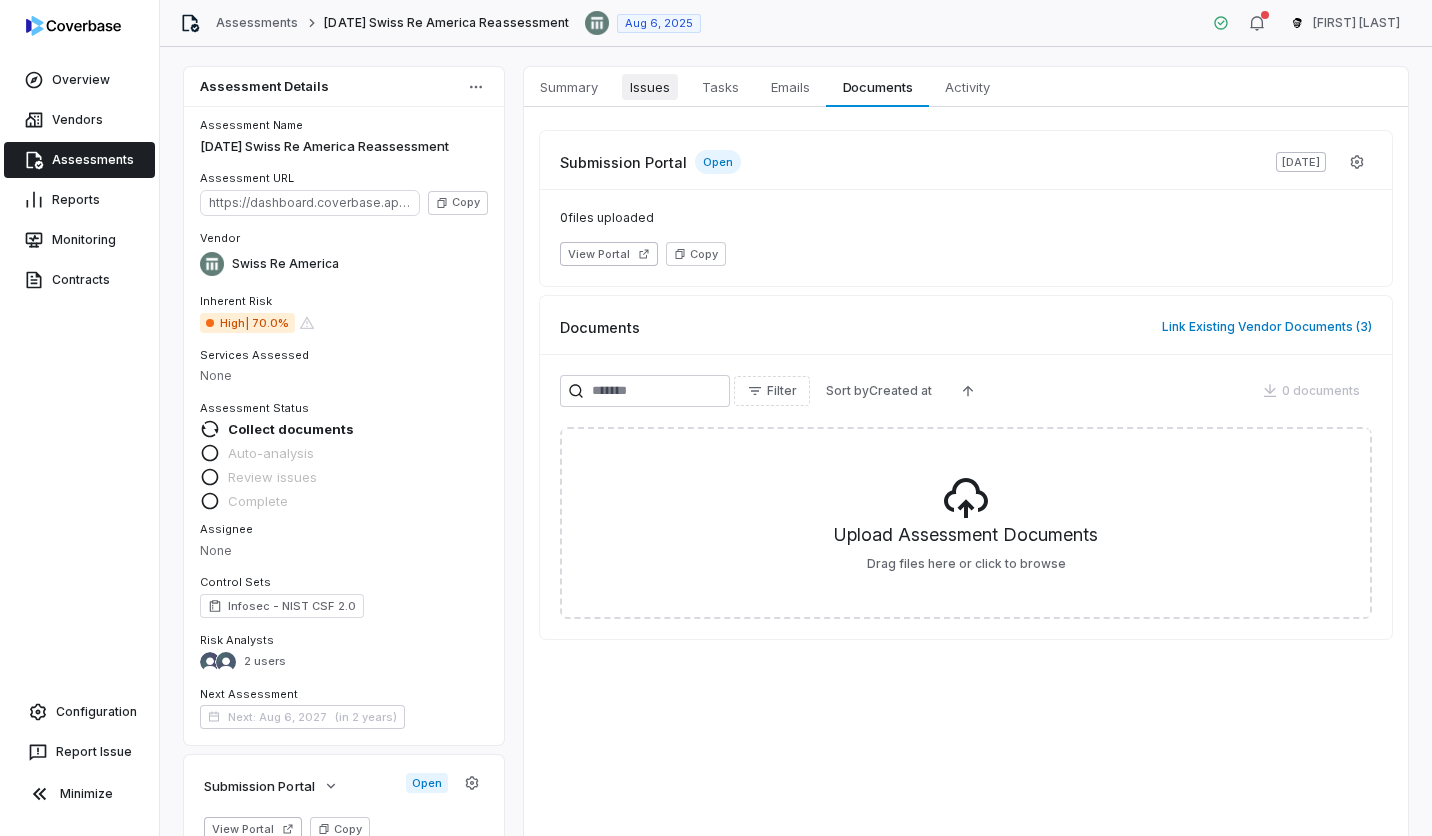 click on "Issues Issues" at bounding box center [650, 87] 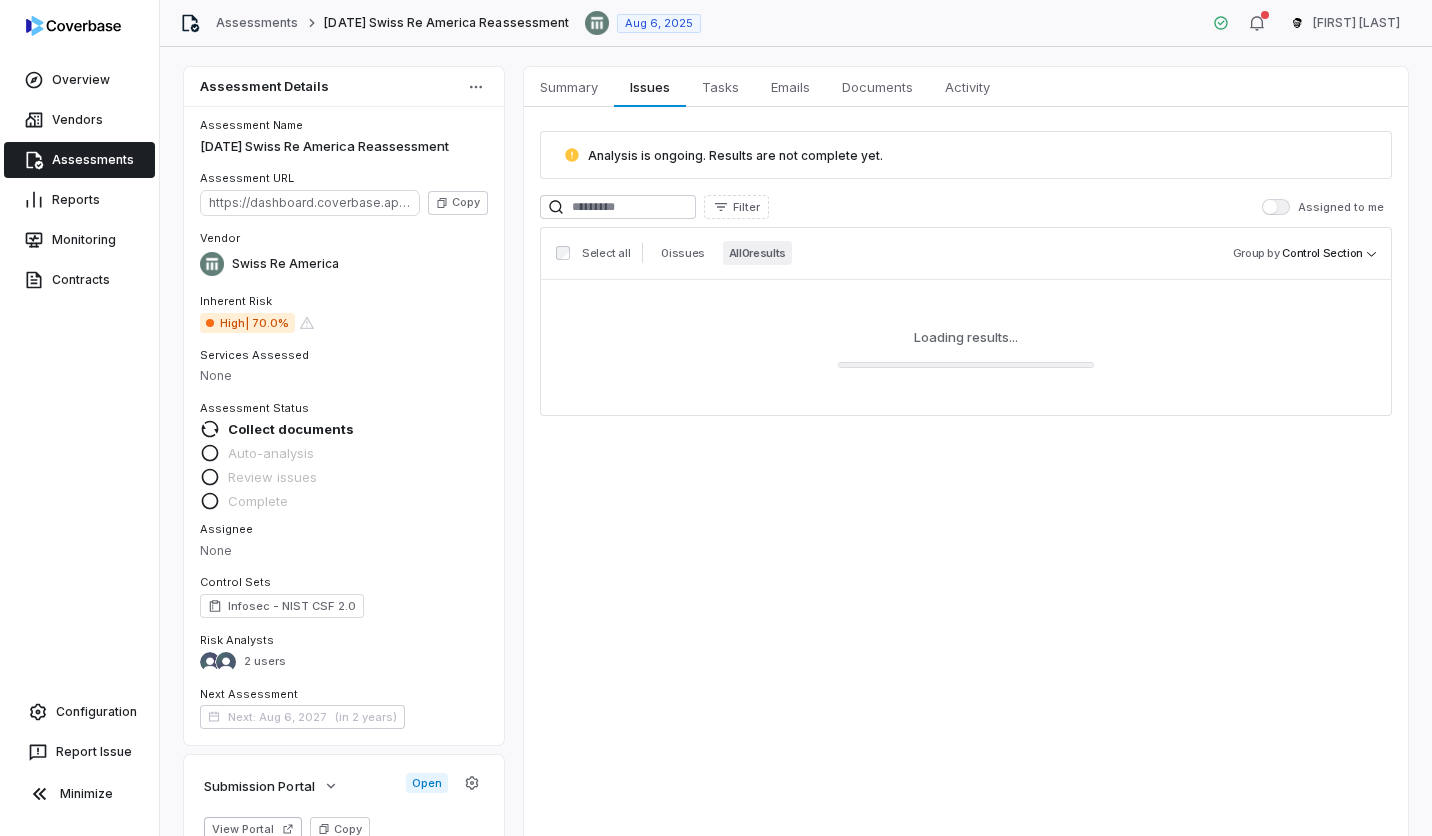 click on "Assessments" at bounding box center [79, 160] 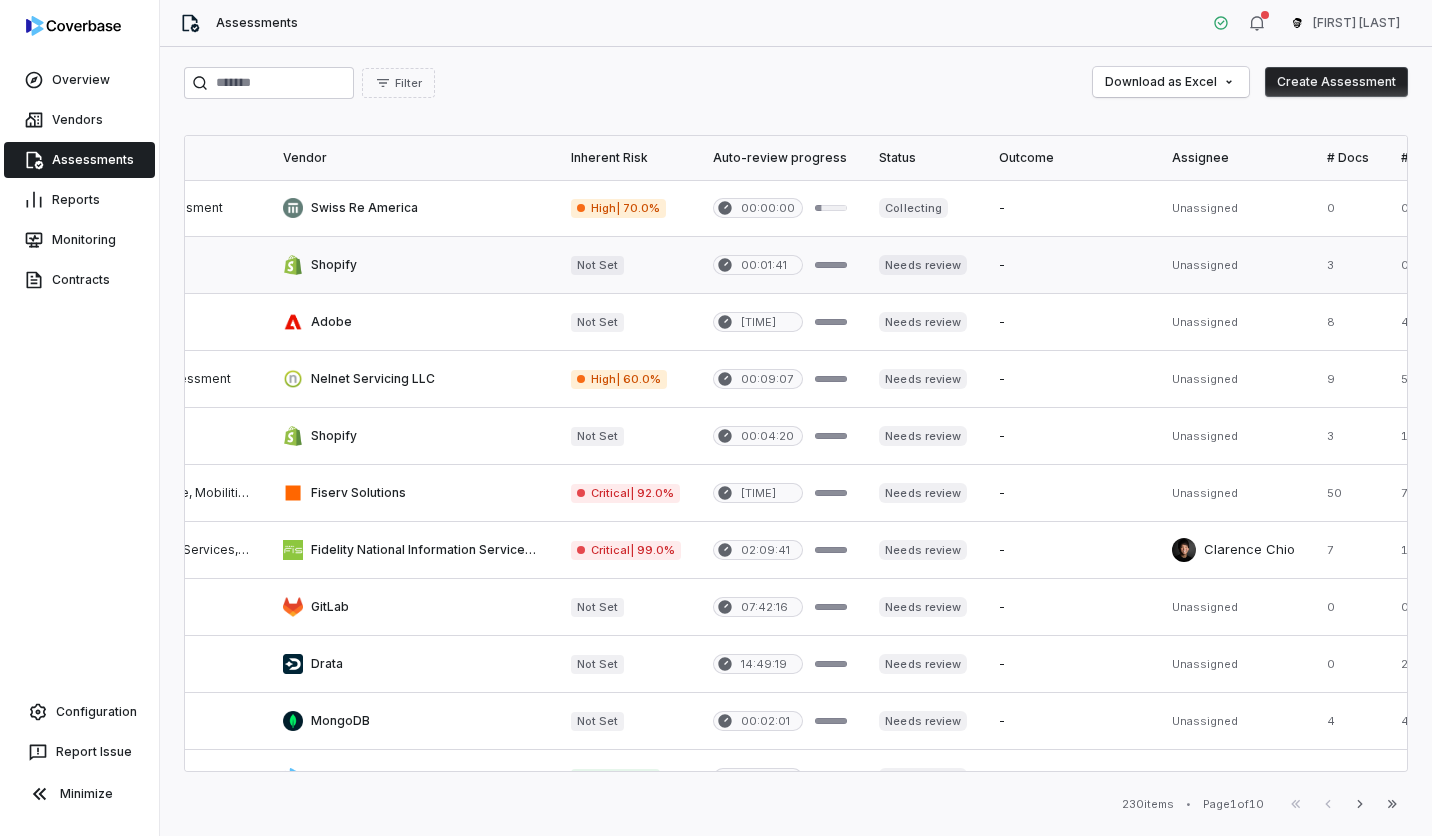 scroll, scrollTop: 0, scrollLeft: 0, axis: both 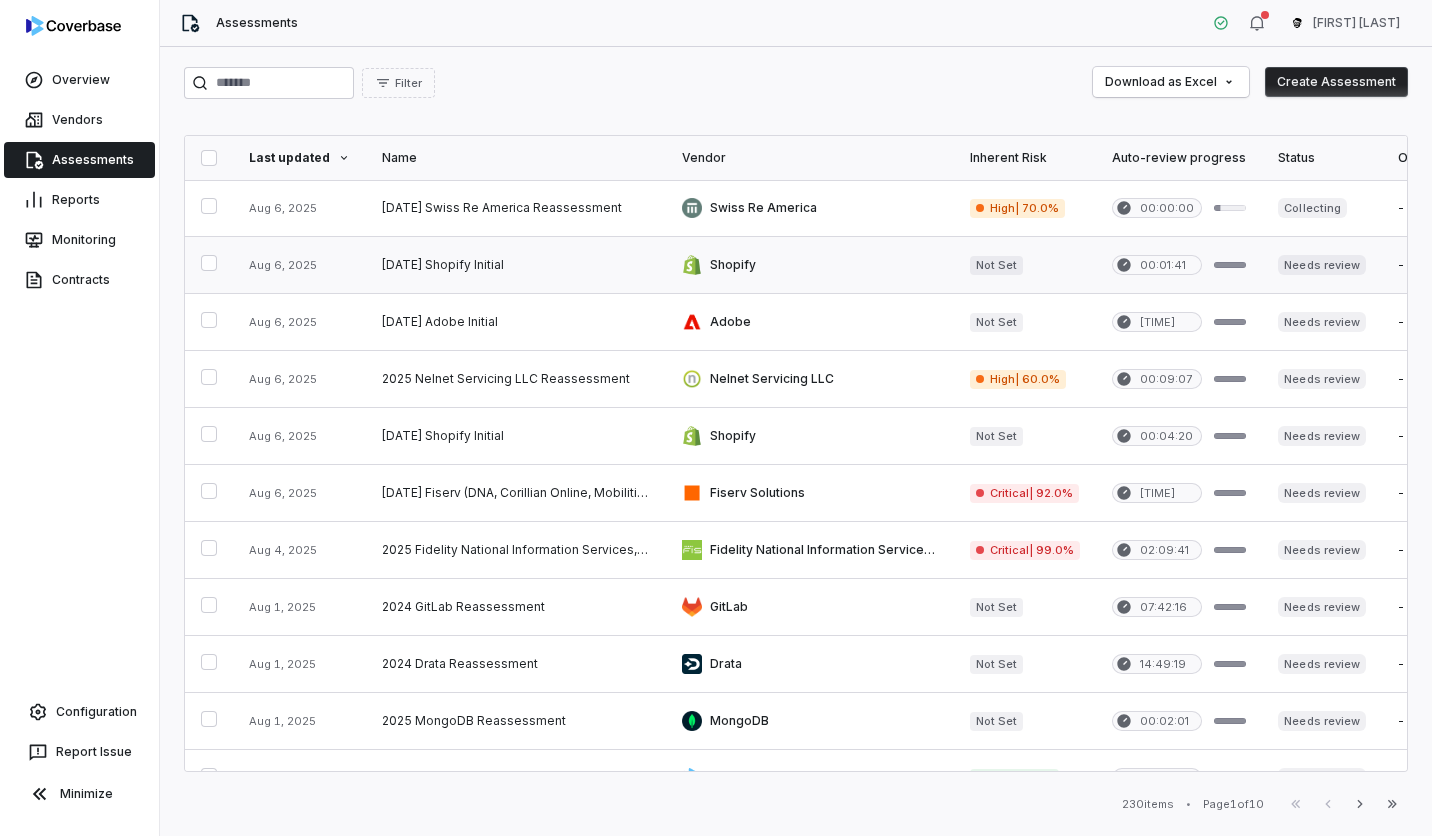 click at bounding box center [516, 265] 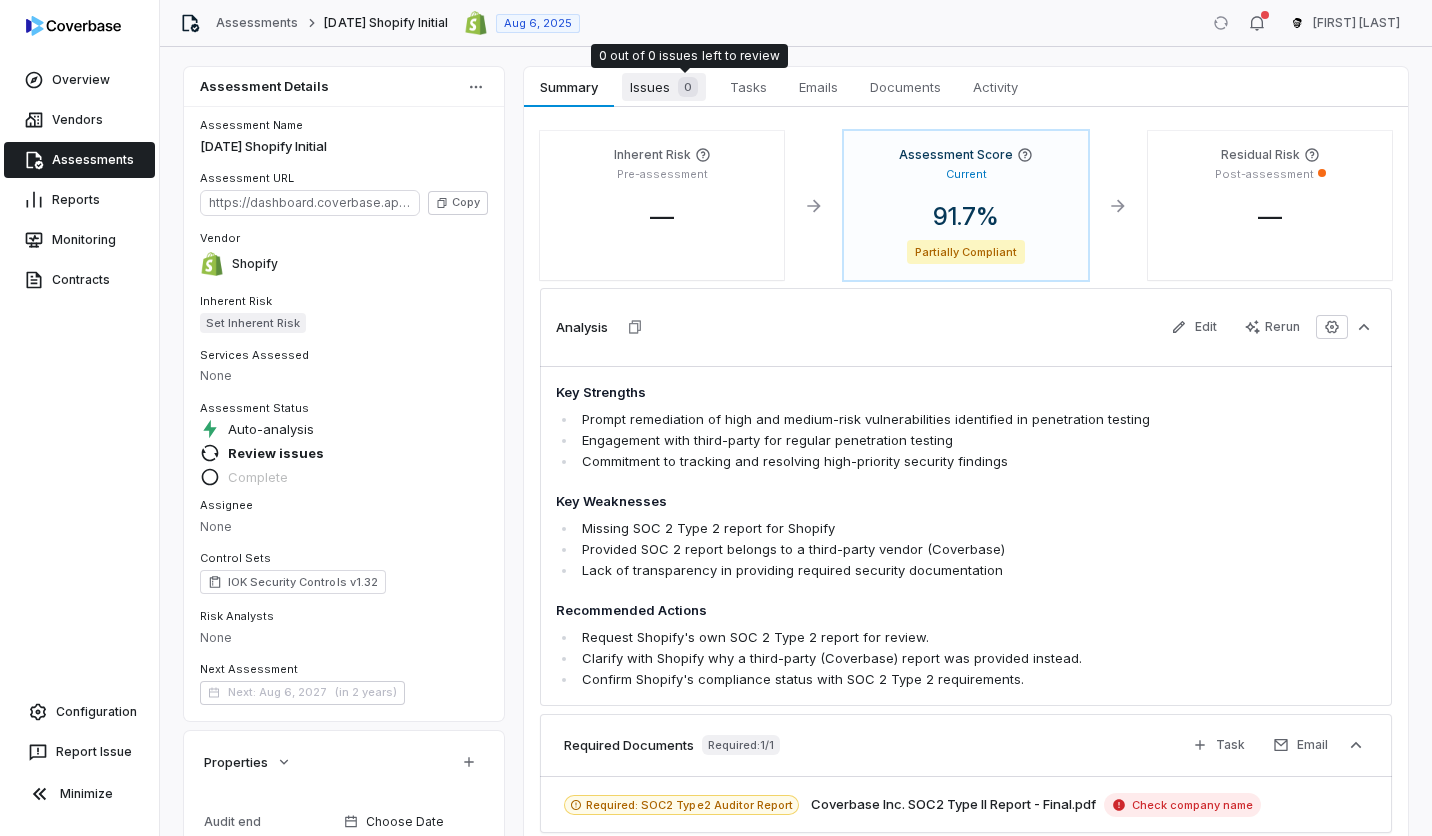 click on "0" at bounding box center (684, 87) 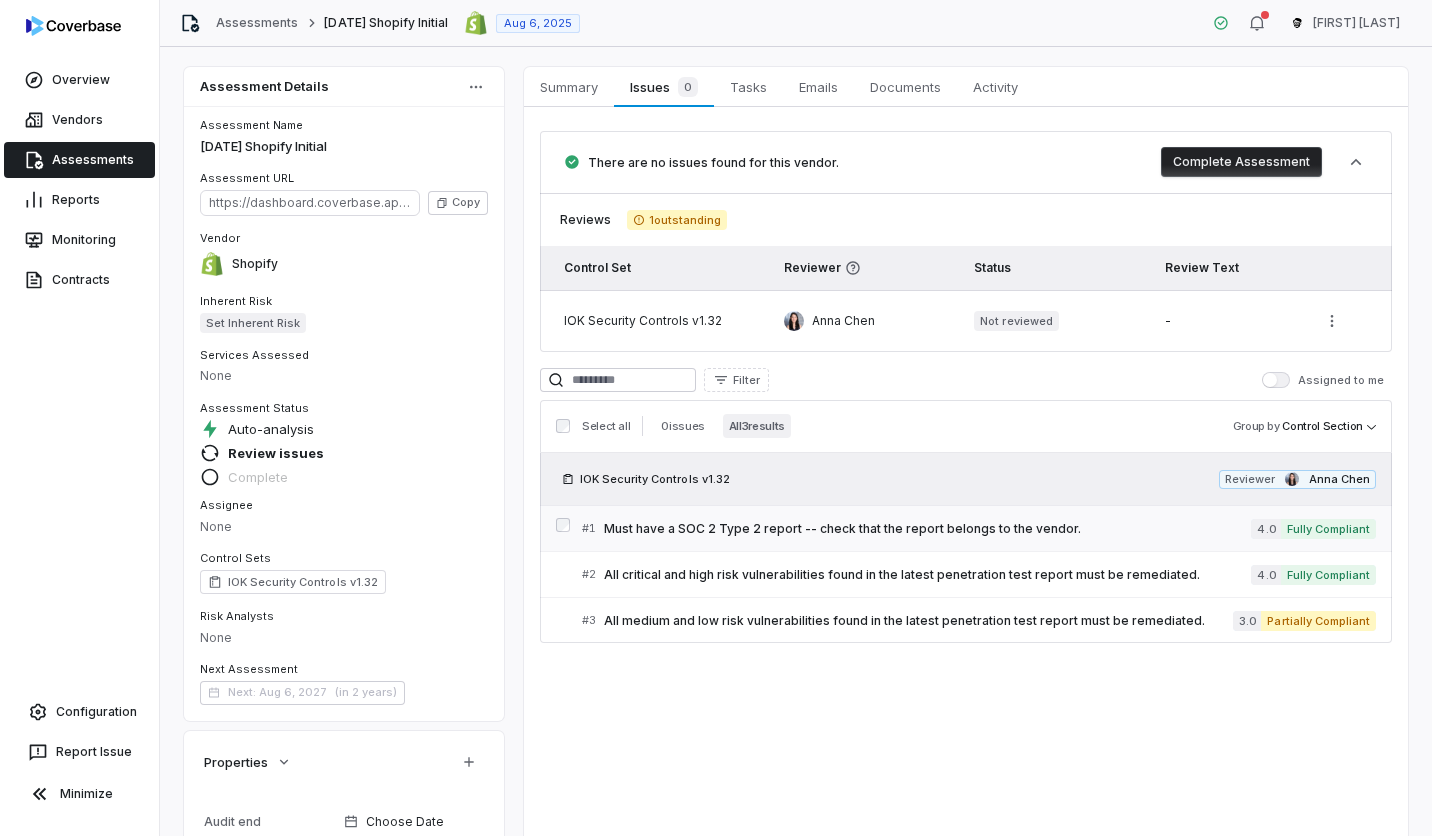 click on "Must have a SOC 2 Type 2 report -- check that the report belongs to the vendor." at bounding box center (927, 529) 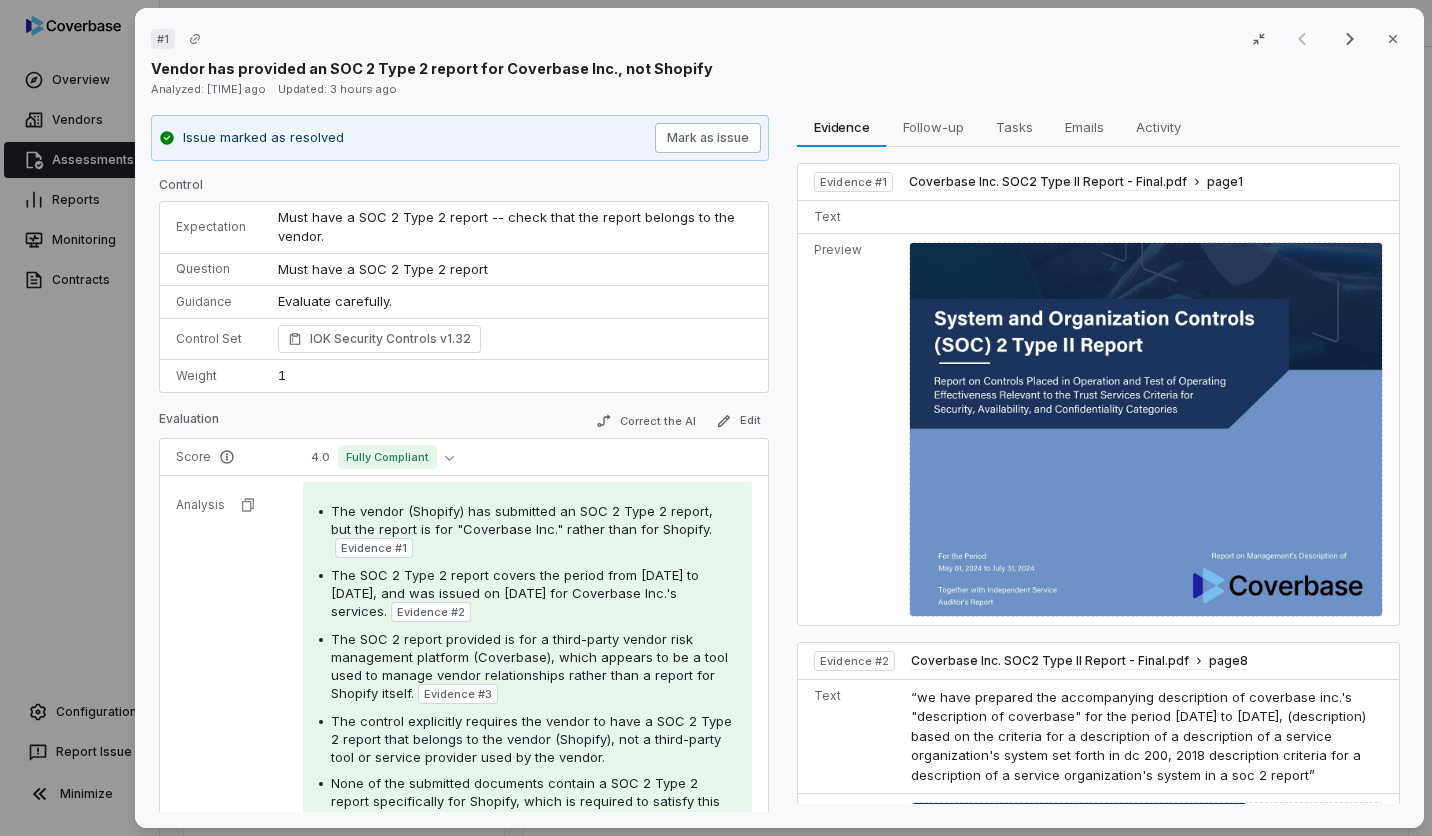 click on "Mark as issue" at bounding box center (709, 138) 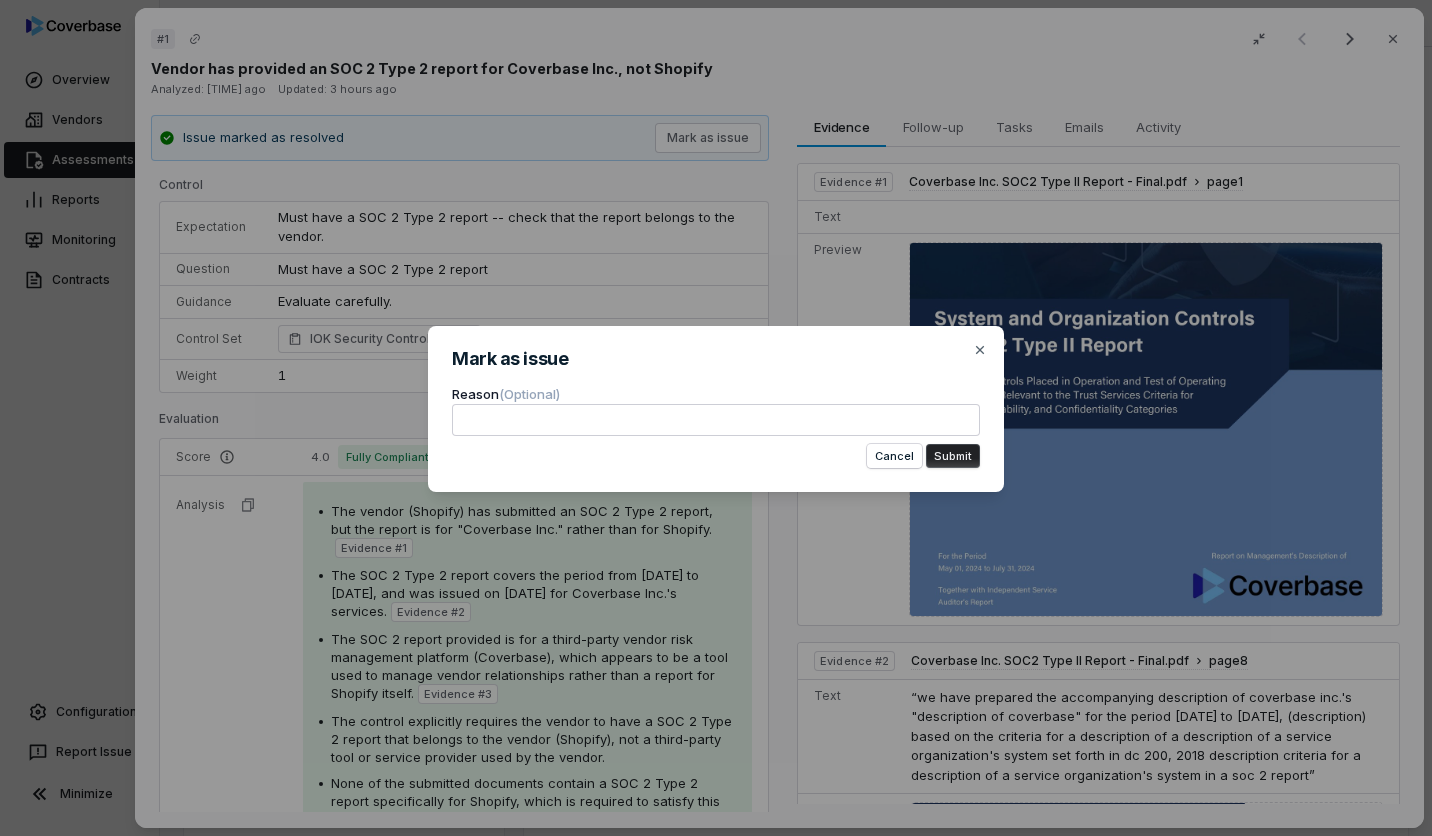 click on "Mark as issue Reason  (Optional) Cancel Submit Close" at bounding box center (716, 418) 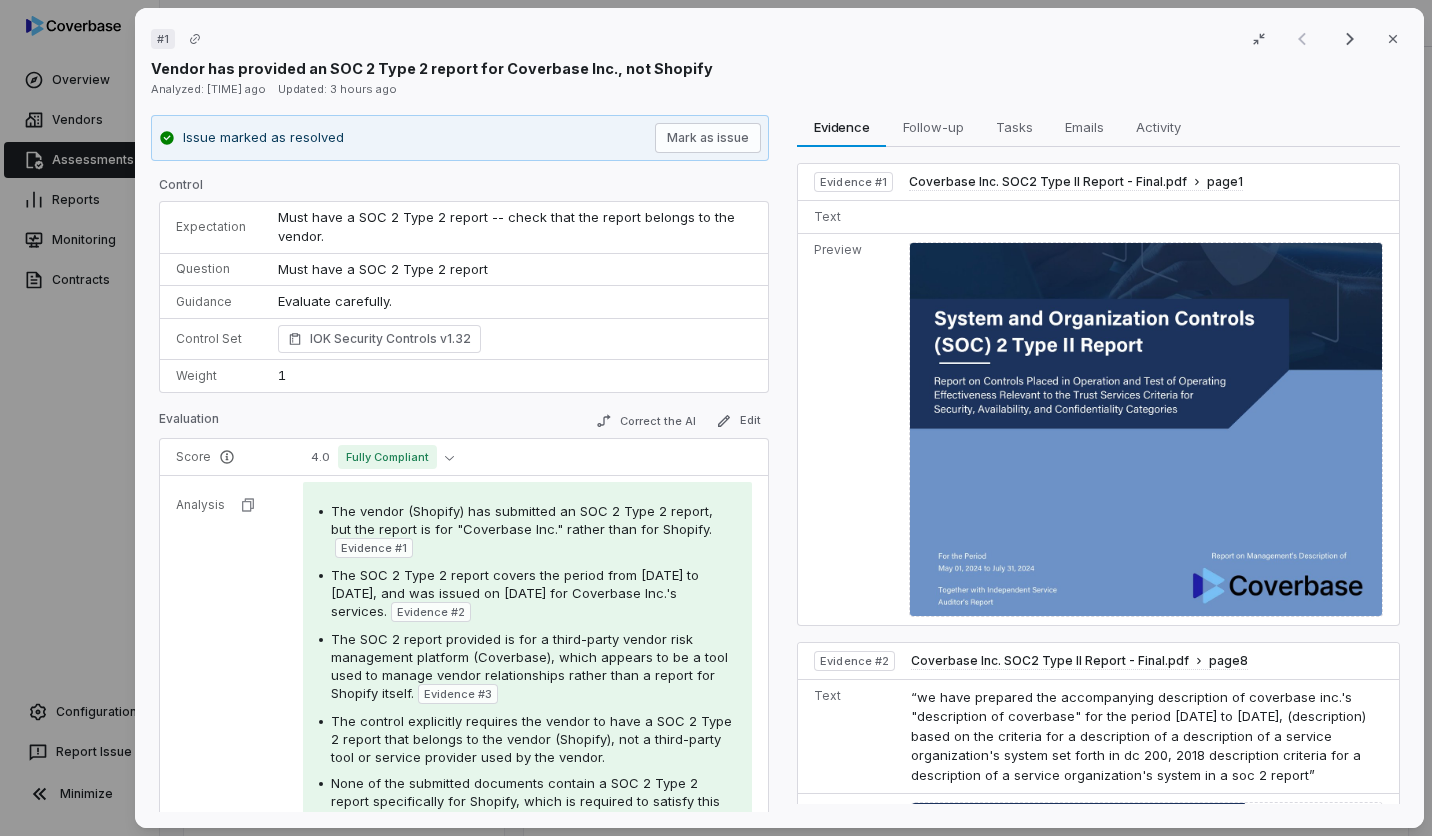 click on "# 1 Result 1 of 3 Close Vendor has provided an SOC 2 Type 2 report for Coverbase Inc., not Shopify Analyzed: [TIME] Updated: [TIME] Issue marked as resolved Mark as issue Control Expectation Must have a SOC 2 Type 2 report -- check that the report belongs to the vendor. Question Must have a SOC 2 Type 2 report Guidance Evaluate carefully. Evaluate carefully. Control Set IOK Security Controls v1.32 Weight 1 Evaluation Correct the AI Edit   Score 4.0 Fully Compliant Analysis The vendor (Shopify) has submitted an SOC 2 Type 2 report, but the report is for "Coverbase Inc." rather than for Shopify. Evidence # 1 The SOC 2 Type 2 report covers the period from [DATE] to [DATE], and was issued on [DATE] for Coverbase Inc.'s services. Evidence # 2 The SOC 2 report provided is for a third-party vendor risk management platform (Coverbase), which appears to be a tool used to manage vendor relationships rather than a report for Shopify itself. Evidence # 3 Category Missing document Notes" at bounding box center [716, 418] 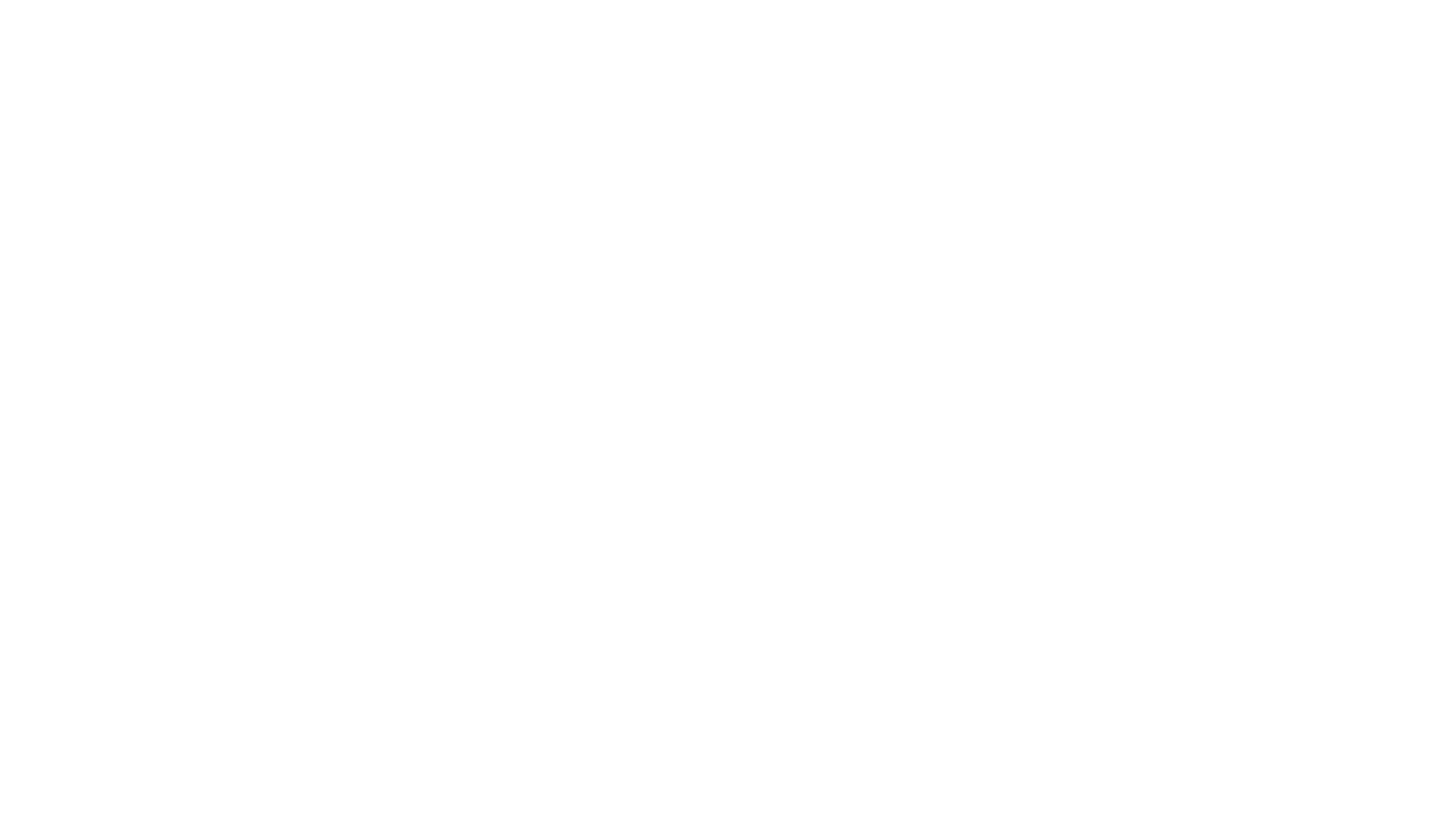 scroll, scrollTop: 0, scrollLeft: 0, axis: both 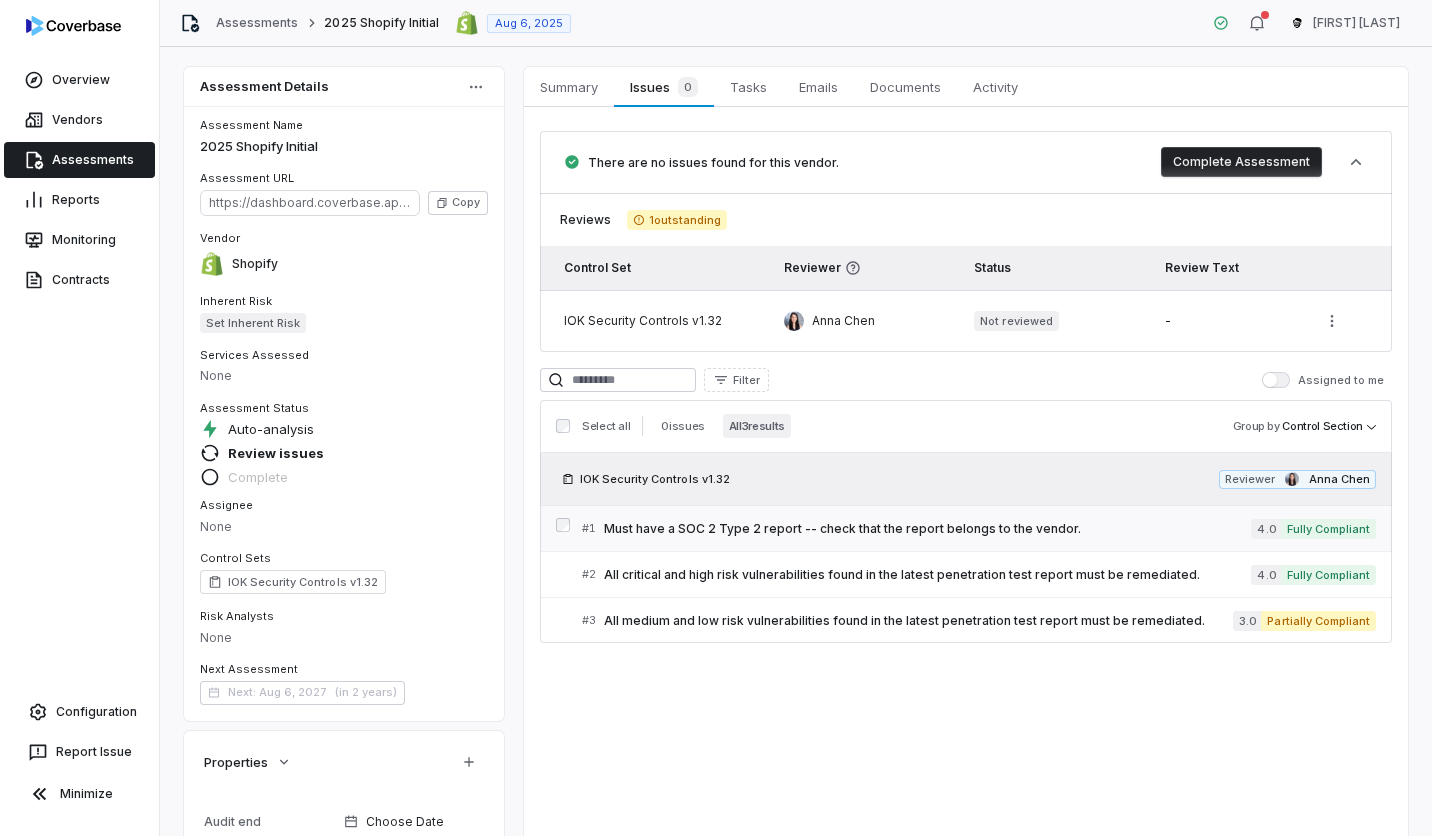 click on "Must have a SOC 2 Type 2 report -- check that the report belongs to the vendor." at bounding box center [927, 529] 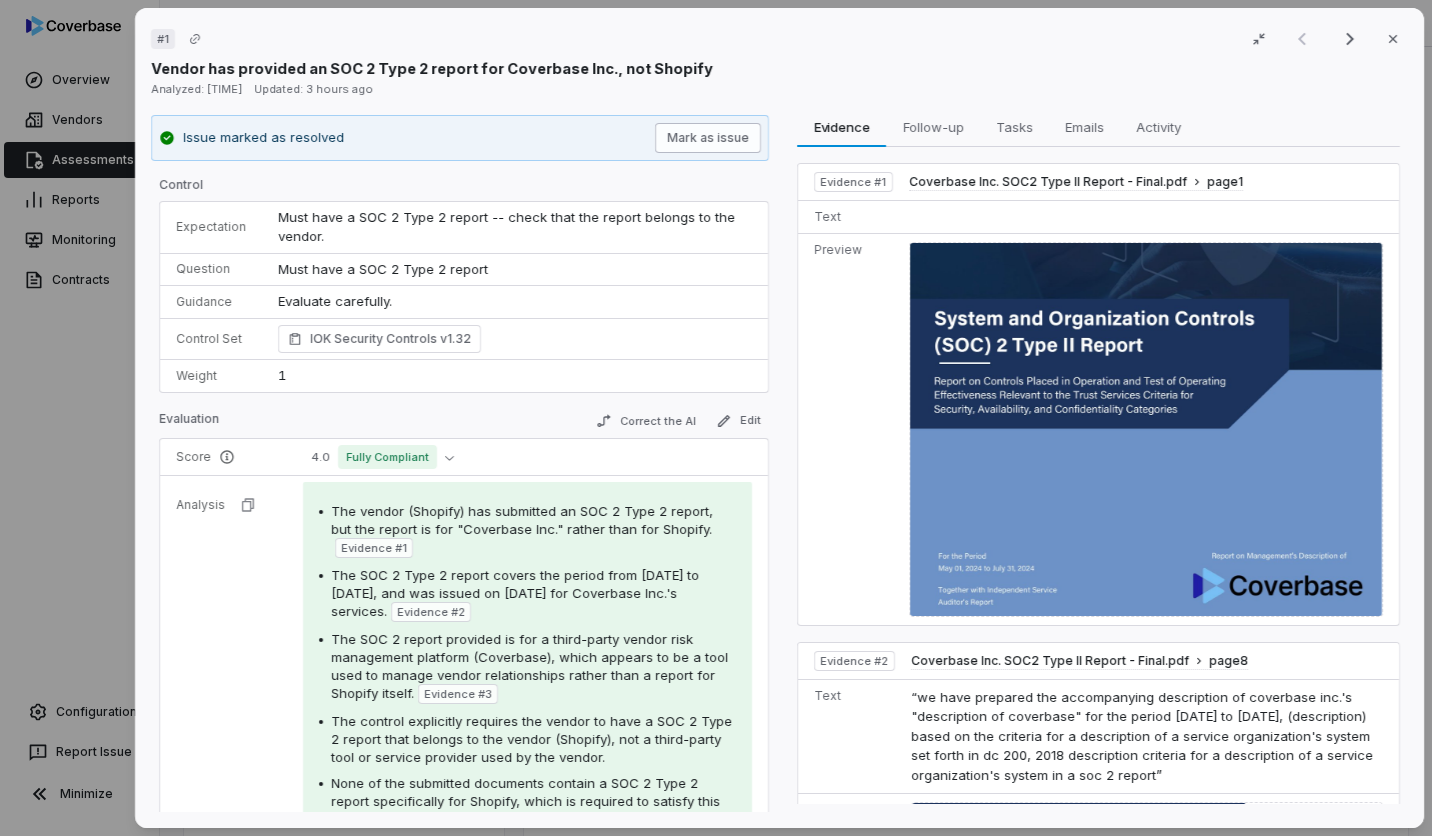 click on "Mark as issue" at bounding box center [709, 138] 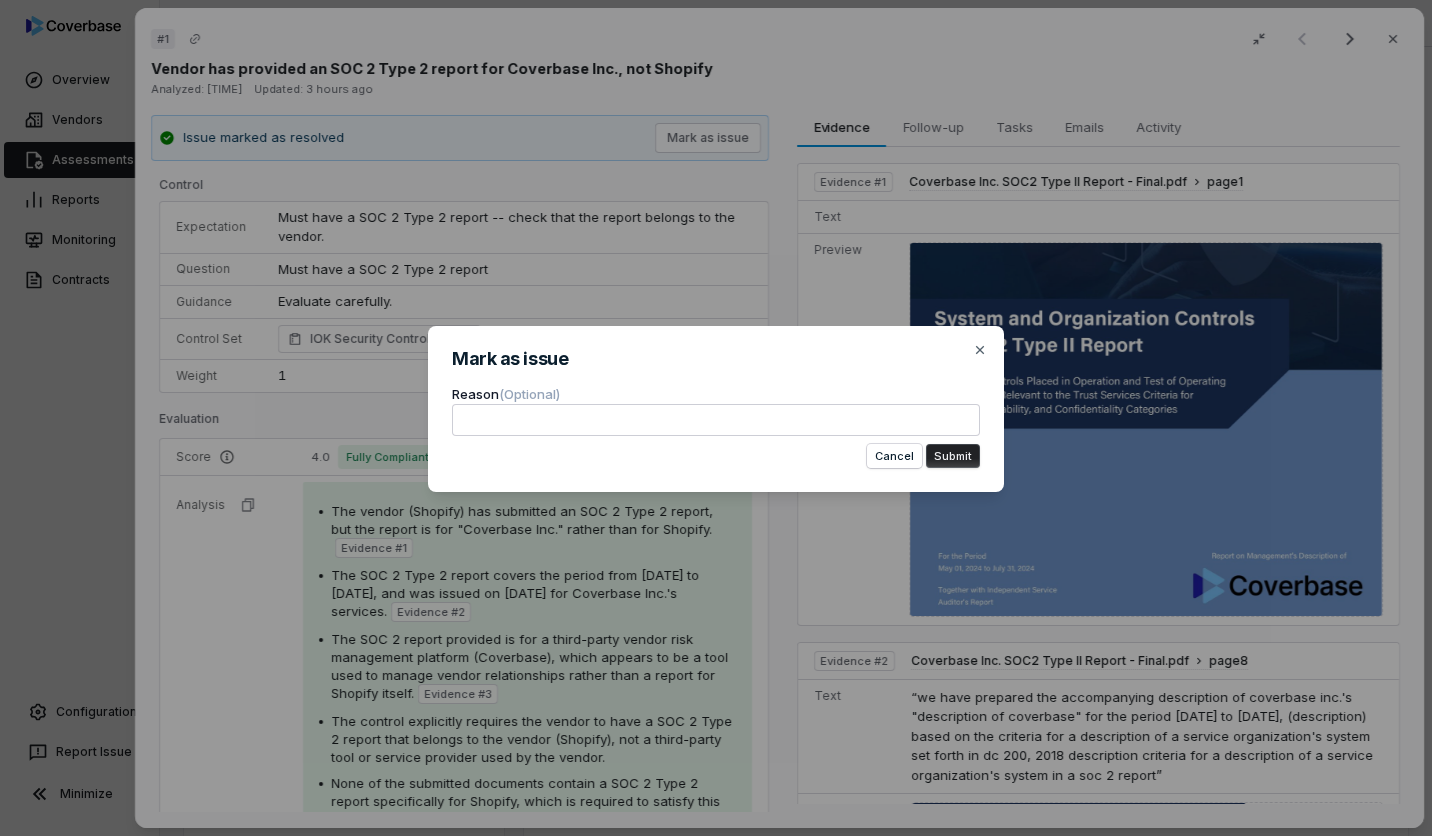click on "Mark as issue Reason  (Optional) Cancel Submit Close" at bounding box center (716, 418) 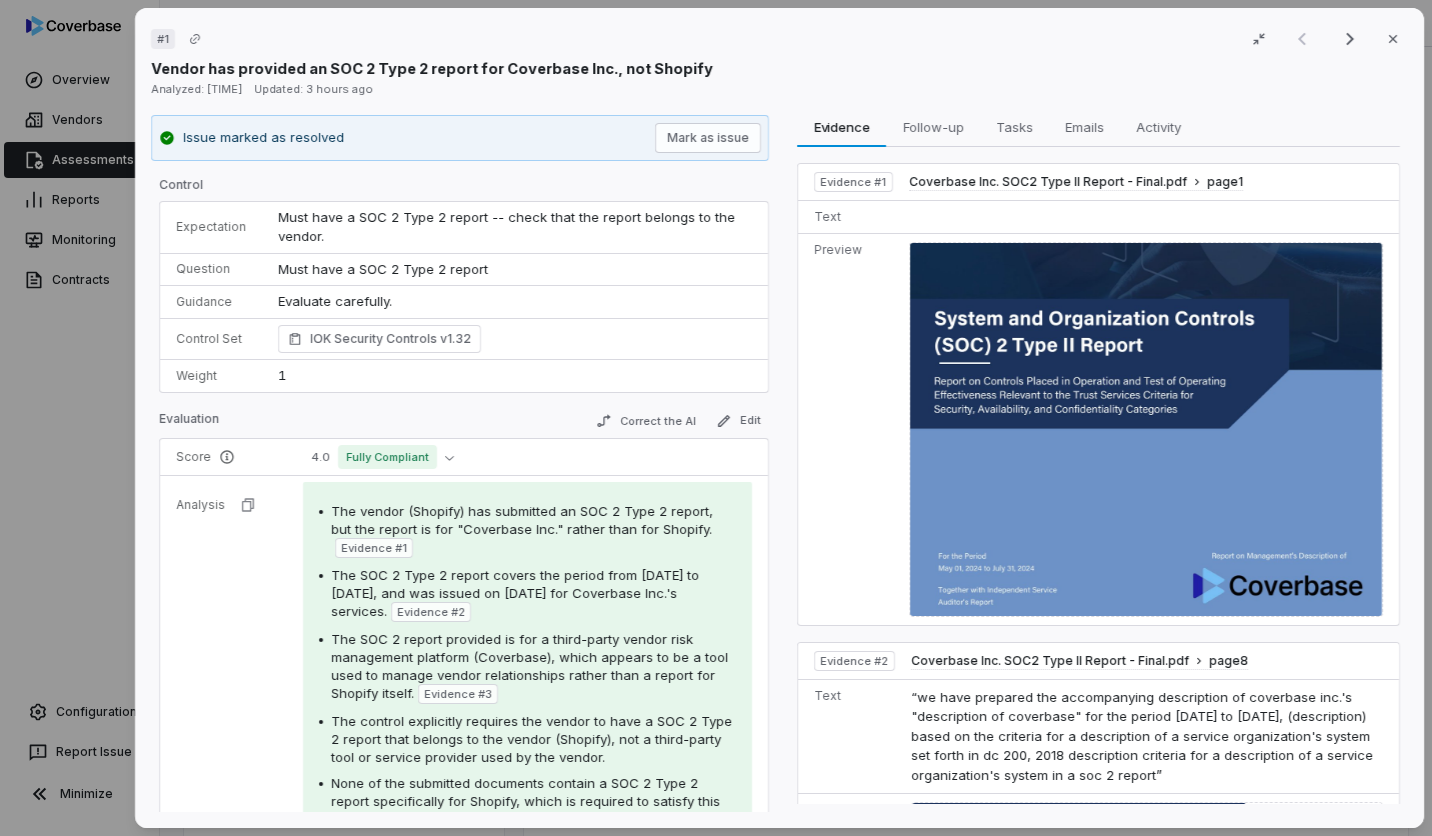 click on "# 1 Result 1 of 3 Close Vendor has provided an SOC 2 Type 2 report for Coverbase Inc., not Shopify Analyzed: [TIME] Updated: [TIME] Issue marked as resolved Mark as issue Control Expectation Must have a SOC 2 Type 2 report -- check that the report belongs to the vendor. Question Must have a SOC 2 Type 2 report Guidance Evaluate carefully. Evaluate carefully. Control Set IOK Security Controls v1.32 Weight 1 Evaluation Correct the AI Edit   Score 4.0 Fully Compliant Analysis The vendor (Shopify) has submitted an SOC 2 Type 2 report, but the report is for "Coverbase Inc." rather than for Shopify. Evidence # 1 The SOC 2 Type 2 report covers the period from [DATE] to [DATE], and was issued on [DATE] for Coverbase Inc.'s services. Evidence # 2 The SOC 2 report provided is for a third-party vendor risk management platform (Coverbase), which appears to be a tool used to manage vendor relationships rather than a report for Shopify itself. Evidence # 3 Category Missing document Notes" at bounding box center (716, 418) 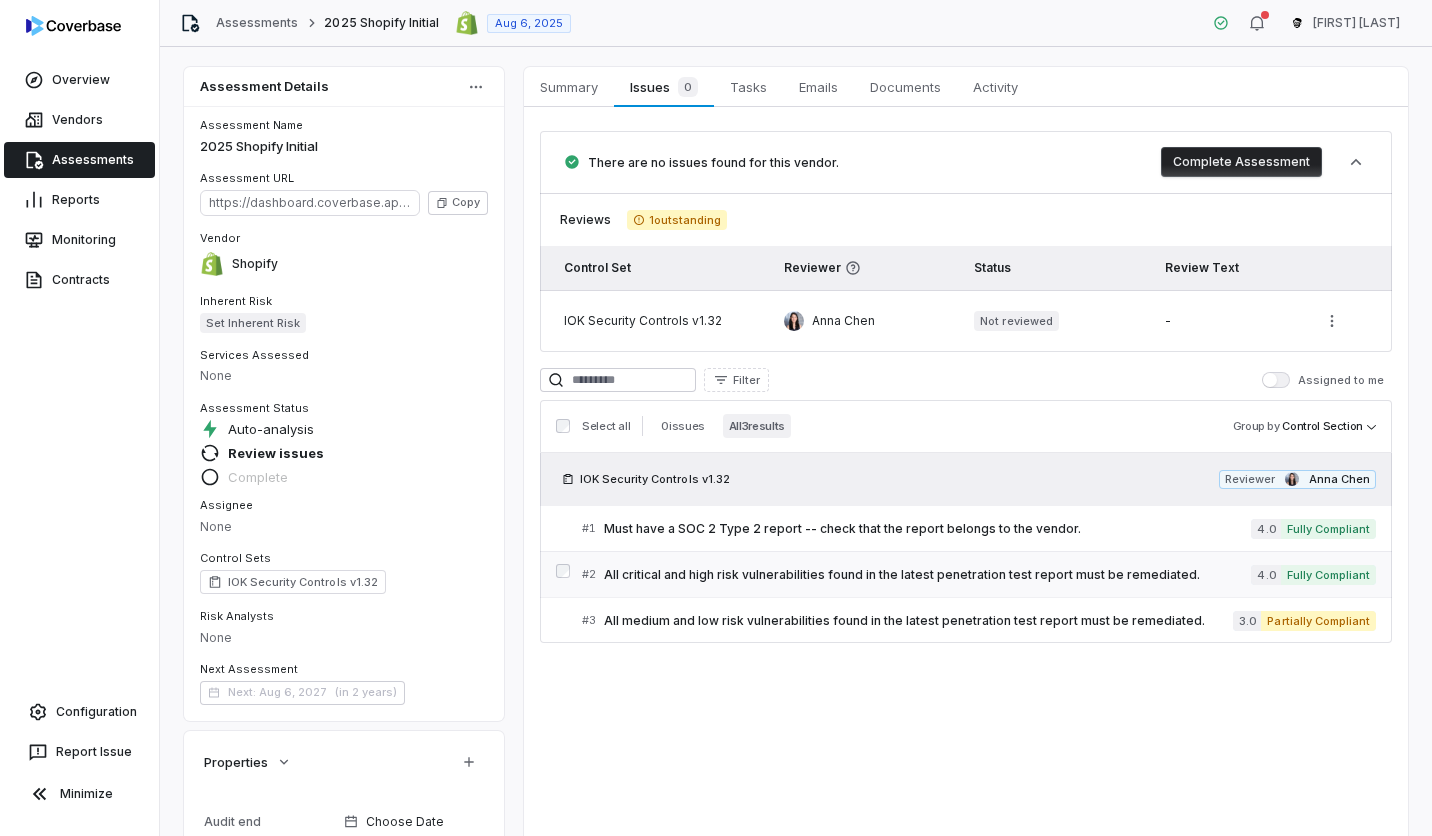 click on "# 2 All critical and high risk vulnerabilities found in the latest penetration test report must be remediated." at bounding box center [916, 574] 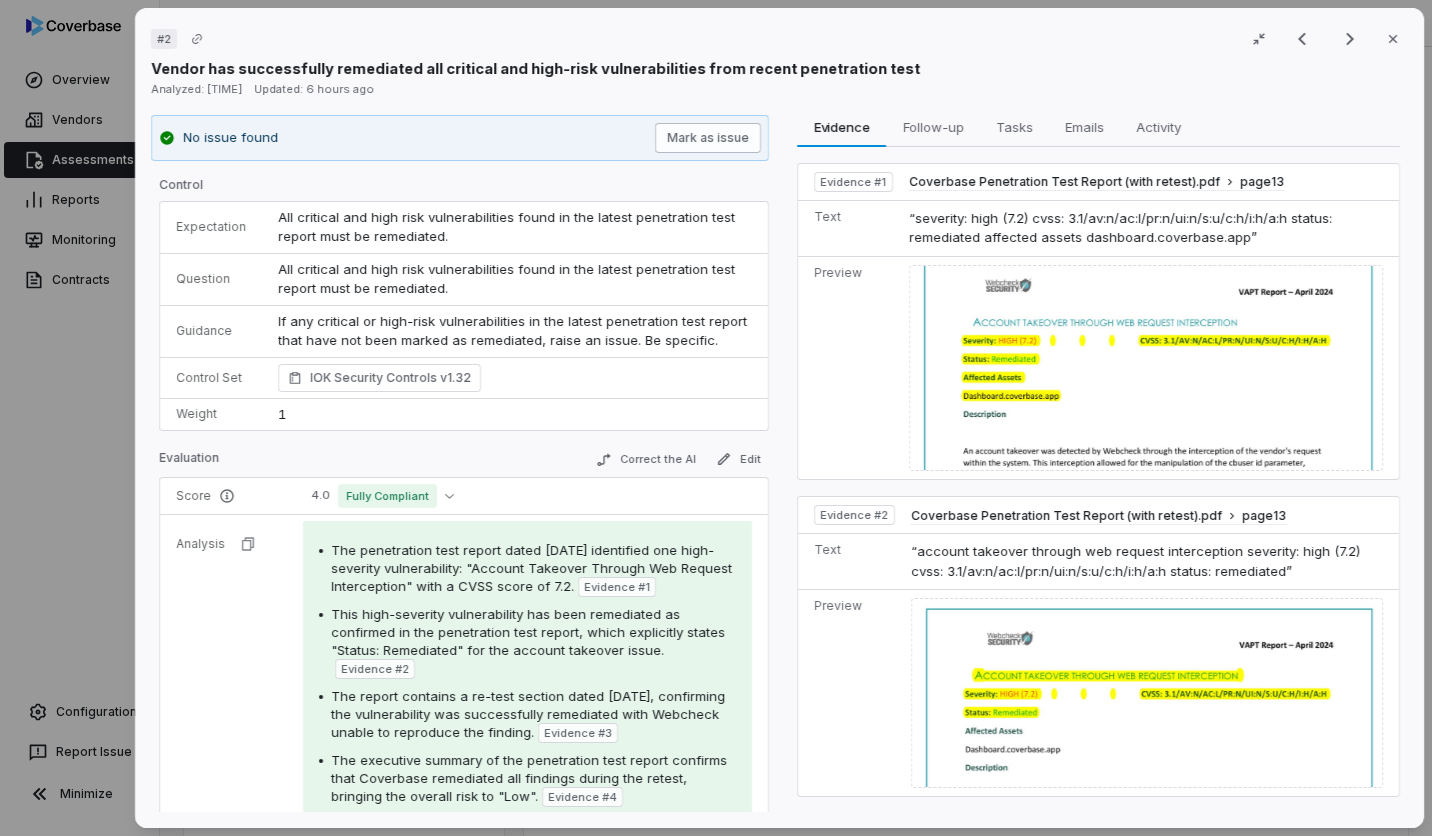 click on "Mark as issue" at bounding box center [709, 138] 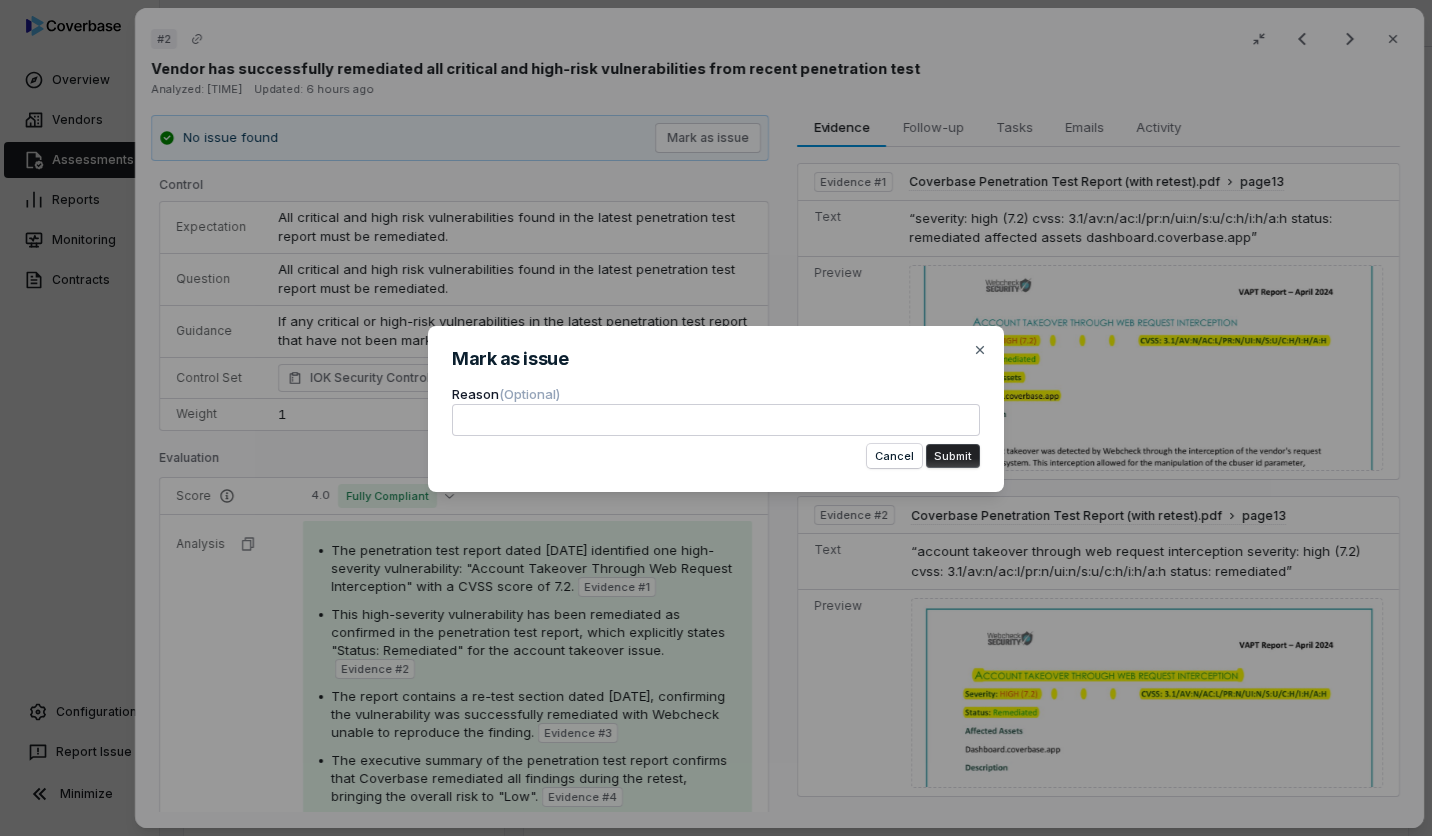 click on "Mark as issue Reason  (Optional) Cancel Submit Close" at bounding box center [716, 418] 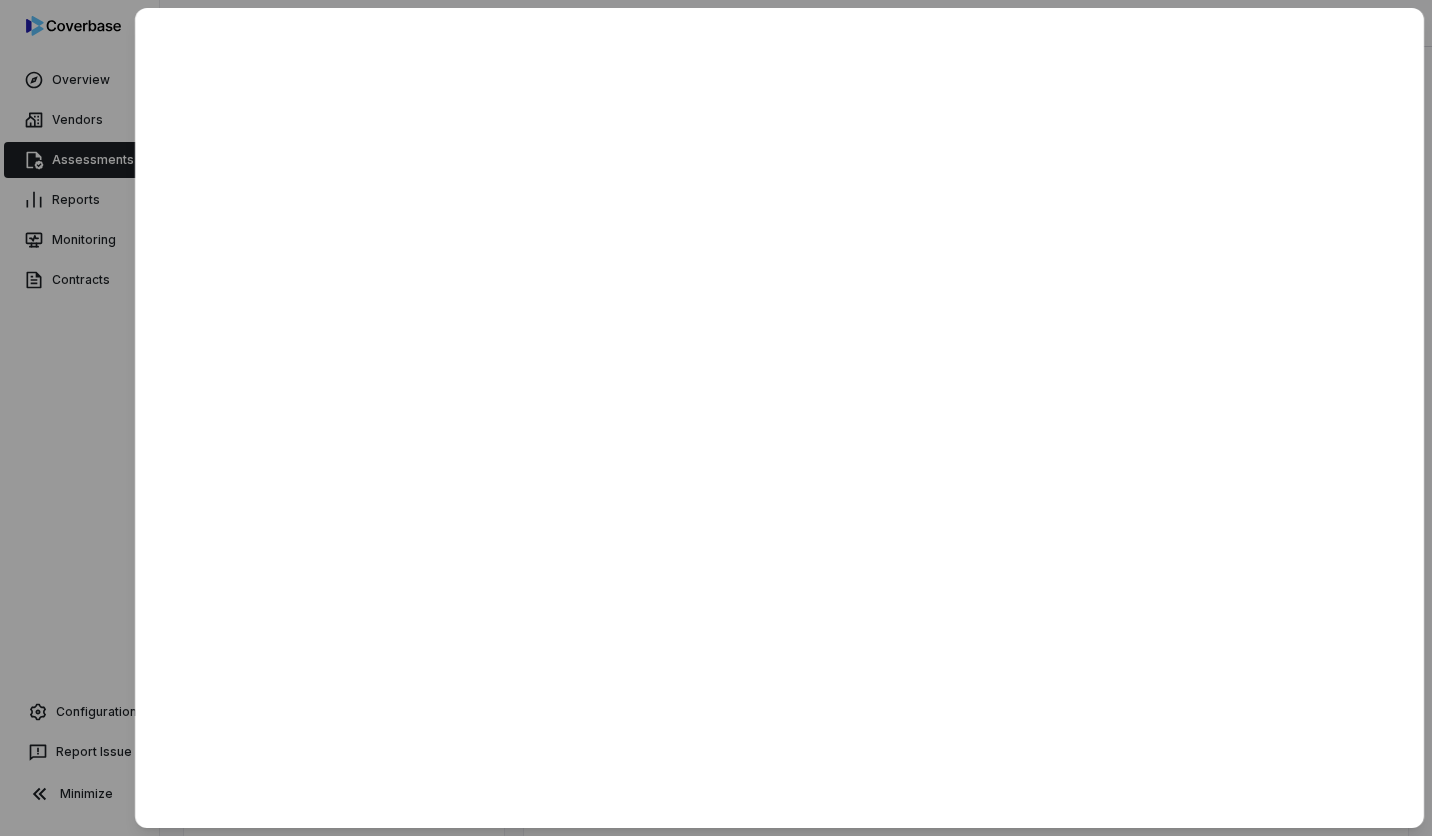 click at bounding box center [716, 418] 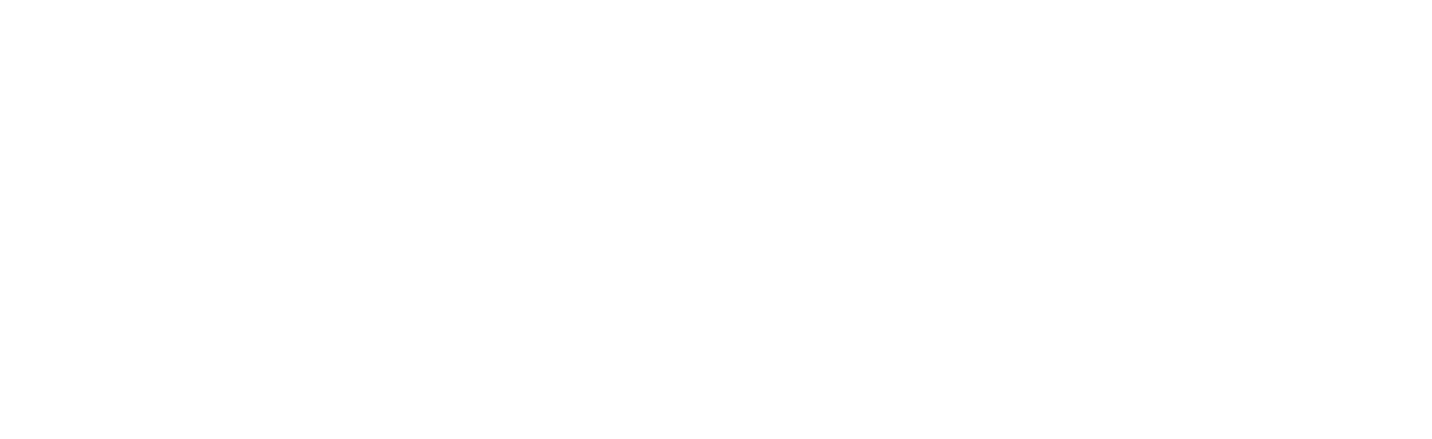 scroll, scrollTop: 0, scrollLeft: 0, axis: both 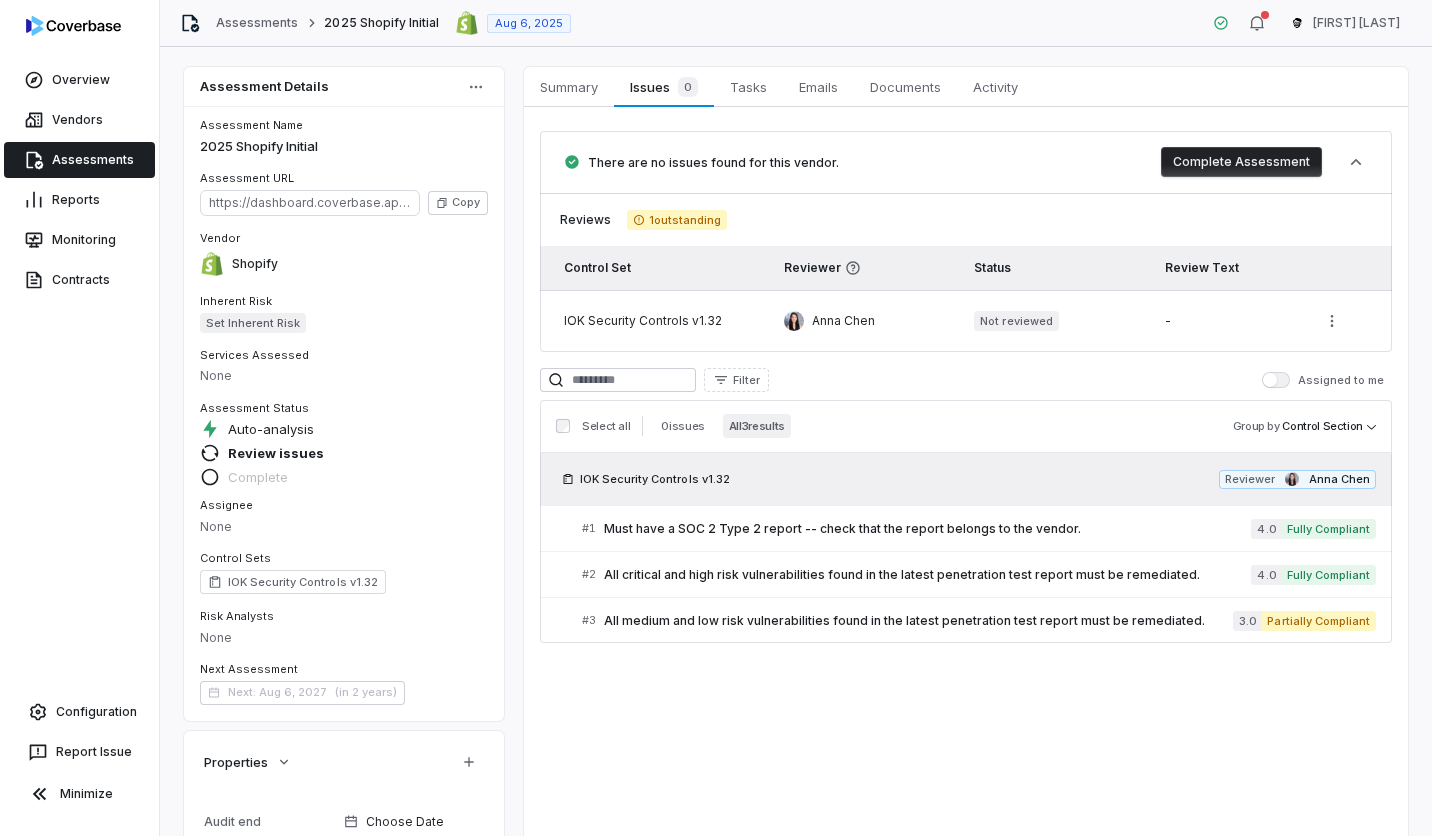 click on "All medium and low risk vulnerabilities found in the latest penetration test report must be remediated." at bounding box center (918, 621) 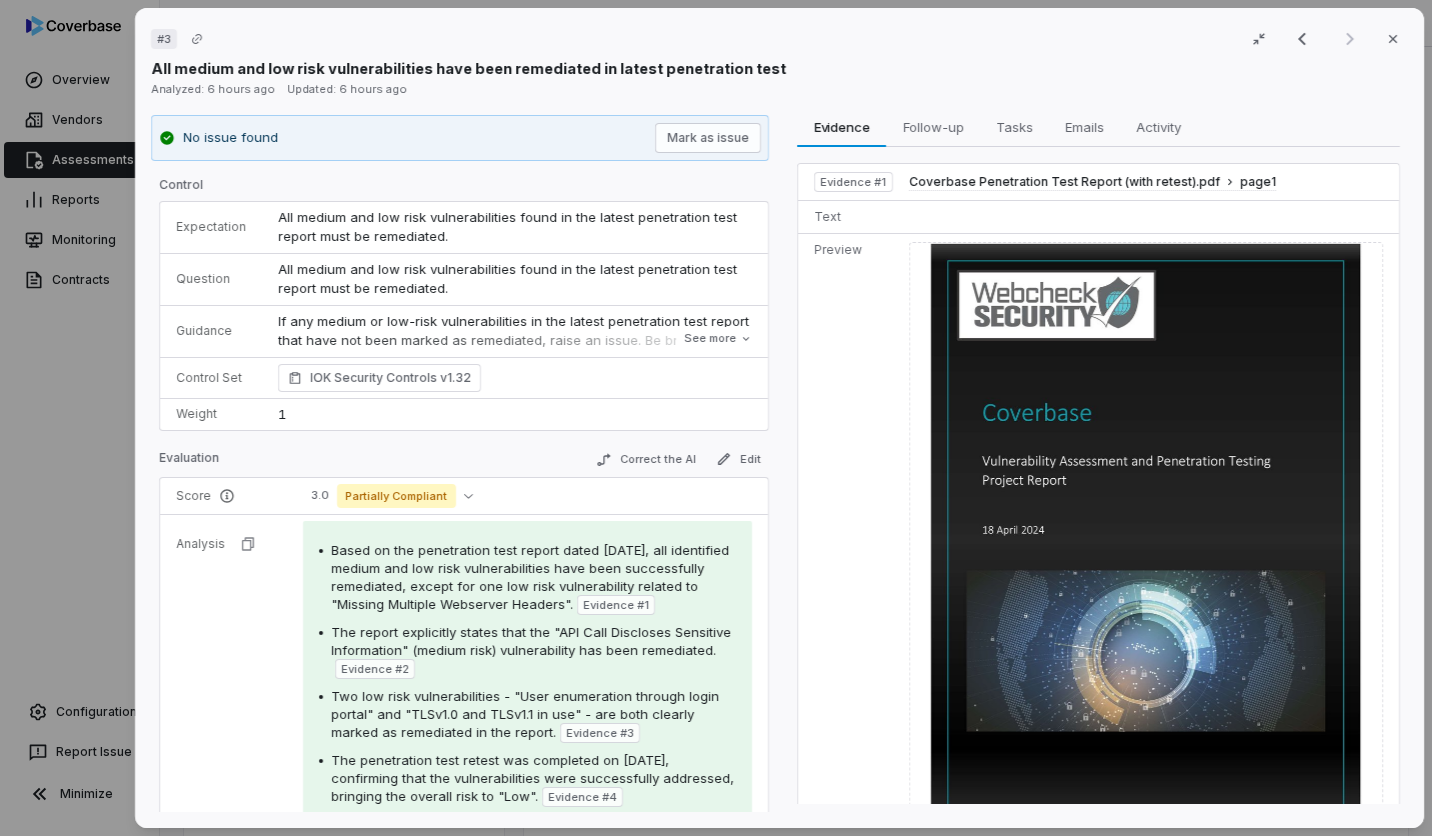 click on "Mark as issue" at bounding box center (709, 138) 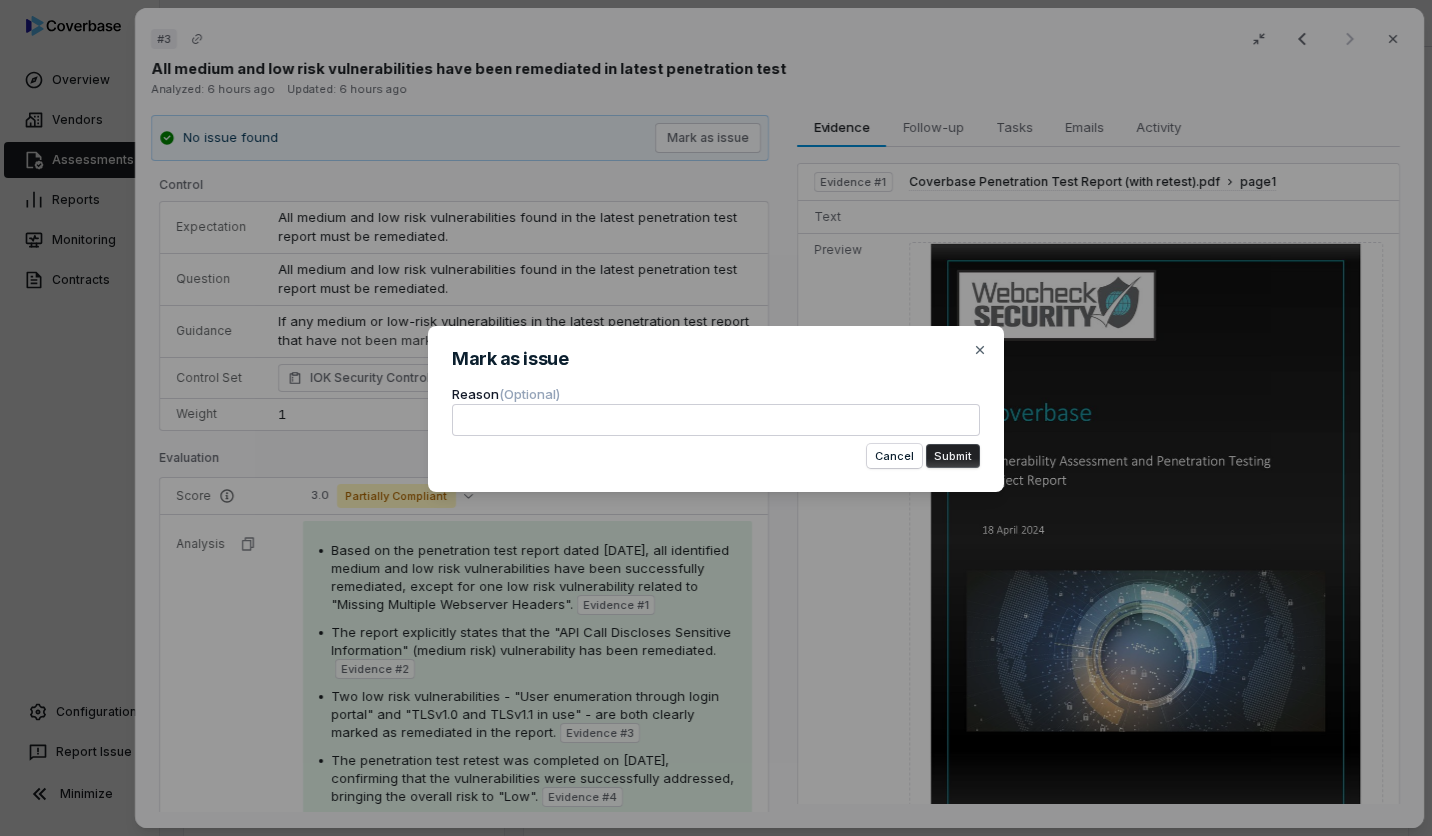 type 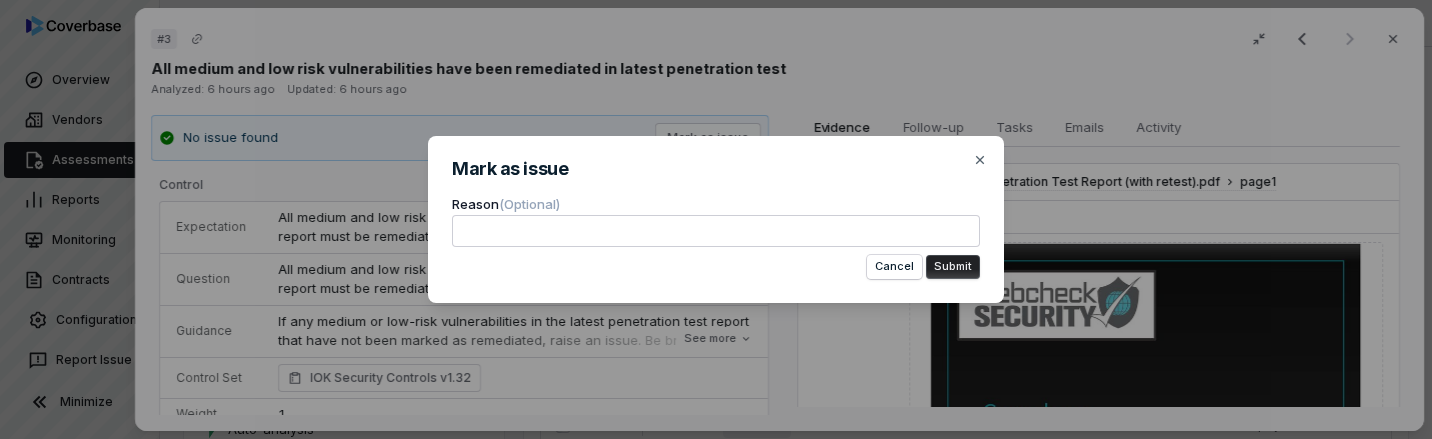 click on "Reason  (Optional) Cancel Submit" at bounding box center [716, 236] 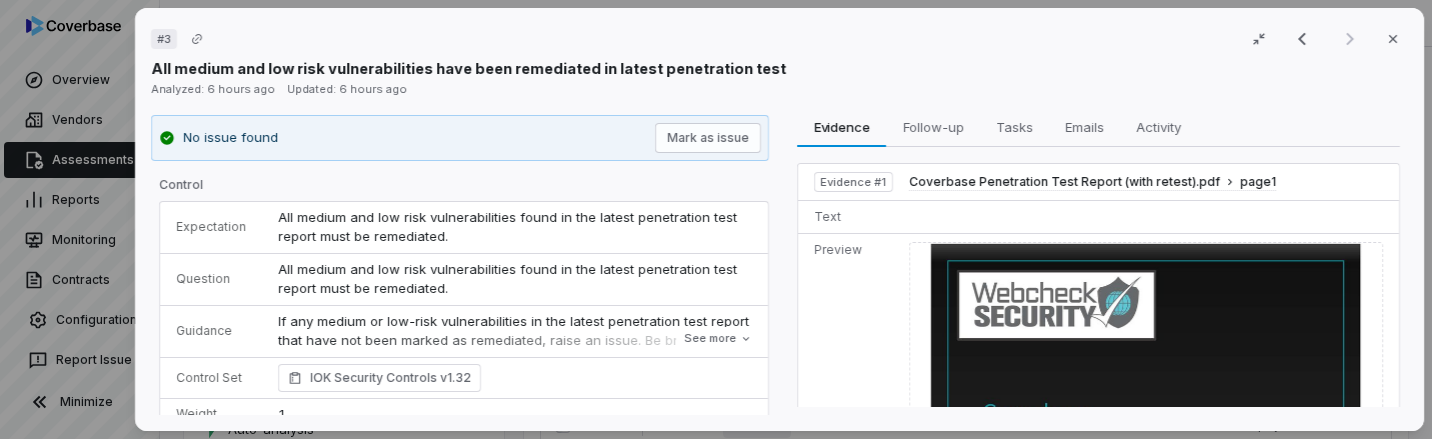 click on "No issue found Mark as issue" at bounding box center (460, 138) 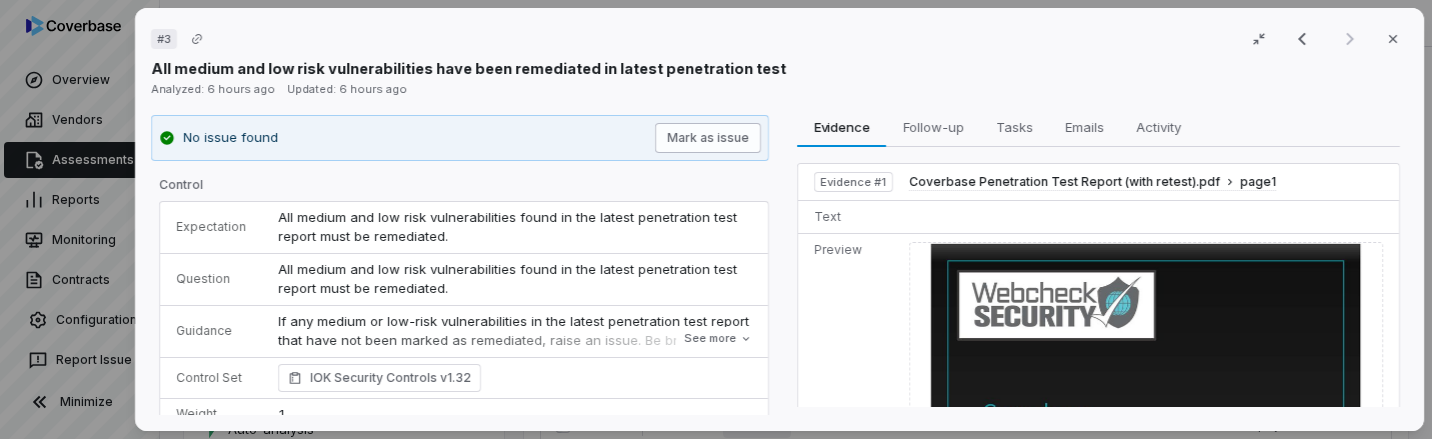 click on "Mark as issue" at bounding box center [709, 138] 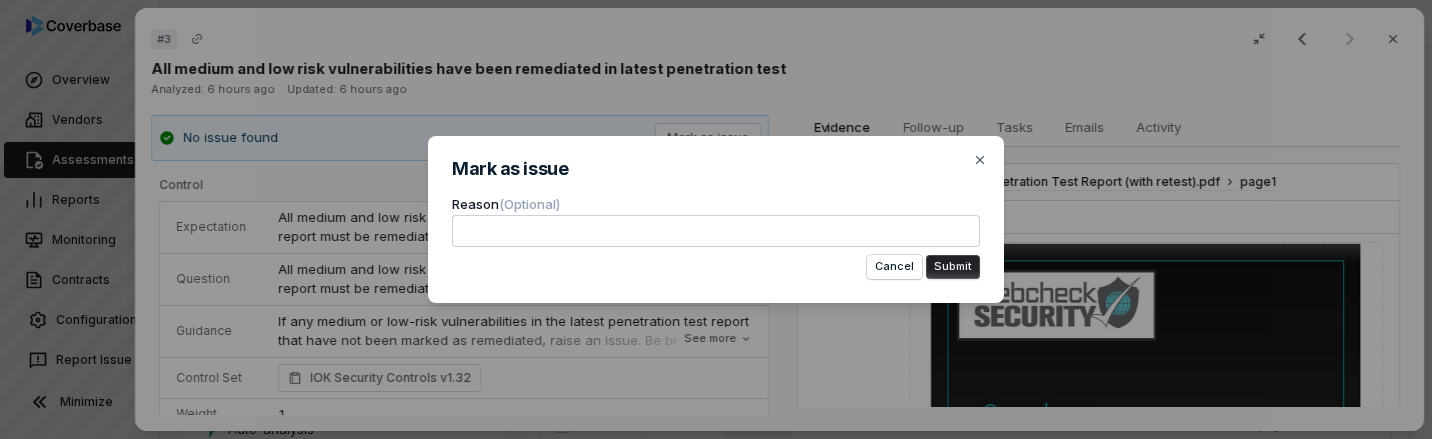 click at bounding box center (716, 231) 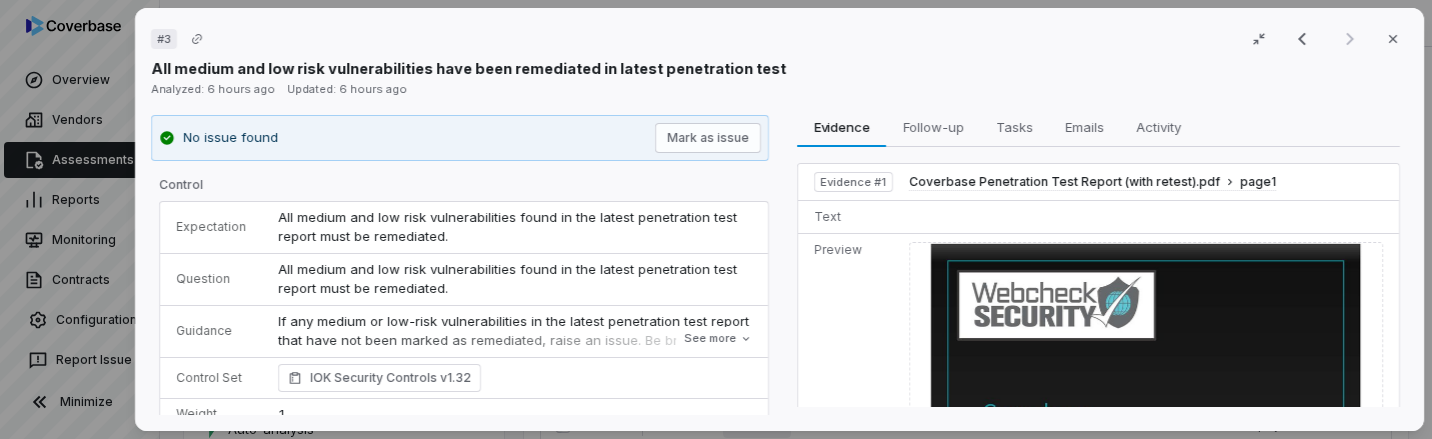 click on "# 3 Result 3 of 3 Close All medium and low risk vulnerabilities have been remediated in latest penetration test Analyzed: 6 hours ago Updated: 6 hours ago No issue found Mark as issue Control Expectation All medium and low risk vulnerabilities found in the latest penetration test report must be remediated. Question All medium and low risk vulnerabilities found in the latest penetration test report must be remediated. Guidance If any medium or low-risk vulnerabilities in the latest penetration test report that have not been marked as remediated, raise an issue. Be brief in your analysis. If any medium or low-risk vulnerabilities in the latest penetration test report that have not been marked as remediated, raise an issue. Be brief in your analysis. See more Control Set IOK Security Controls v1.32 Weight 1 Evaluation Correct the AI Edit   Score 3.0 Partially Compliant Analysis Evidence # 1 Evidence # 2 Evidence # 3 Evidence # 4 Notes   Save Evidence Evidence Follow-up Follow-up Tasks Tasks Emails Emails 1 page" at bounding box center [716, 219] 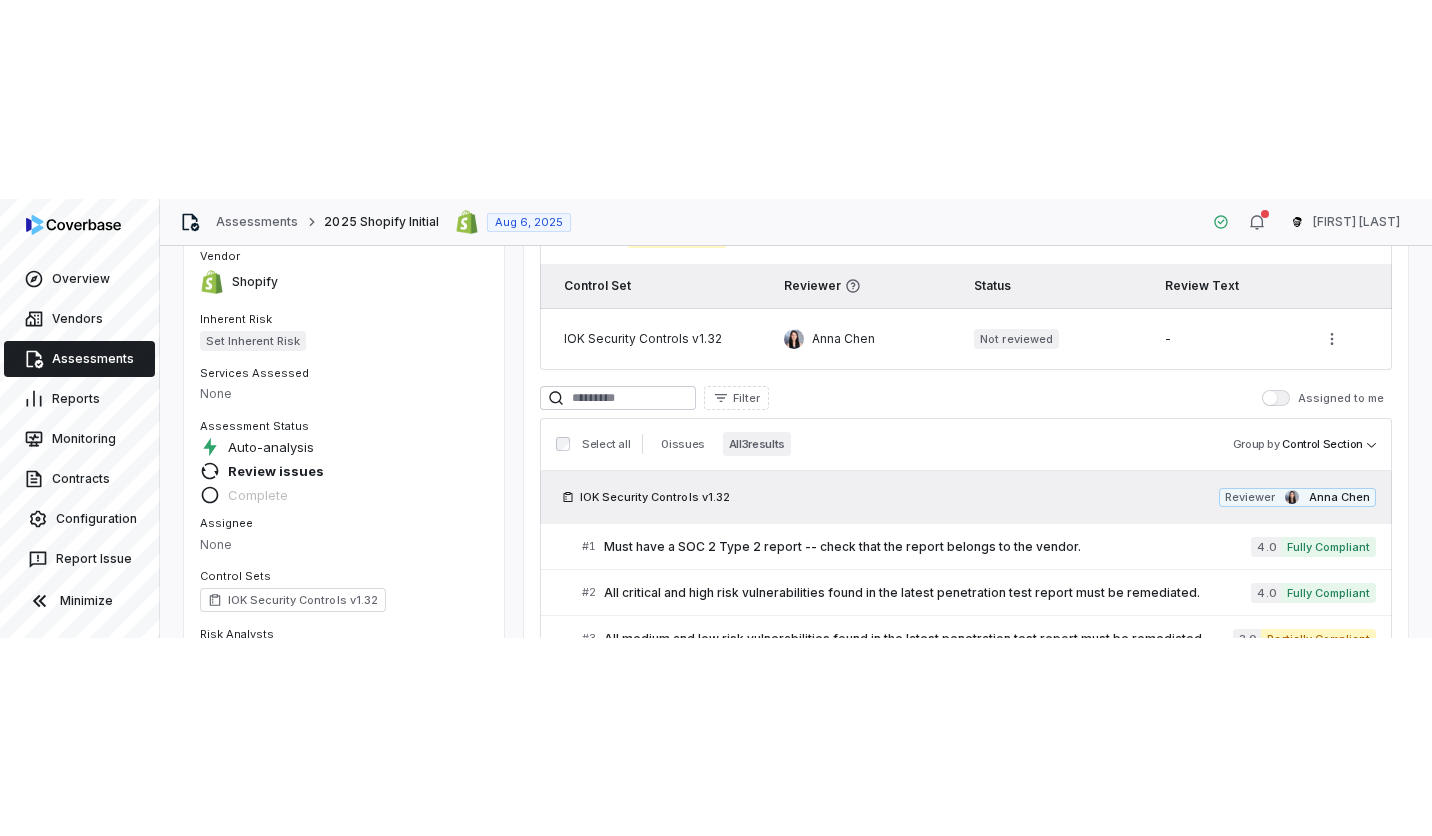 scroll, scrollTop: 298, scrollLeft: 0, axis: vertical 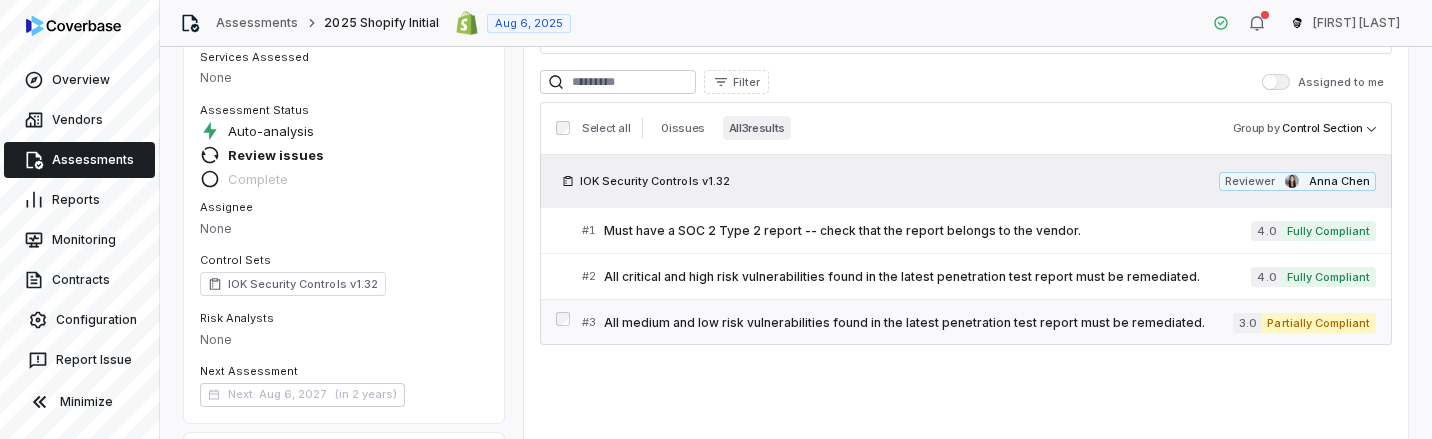 click on "# 3 All medium and low risk vulnerabilities found in the latest penetration test report must be remediated. 3.0 Partially Compliant" at bounding box center [979, 322] 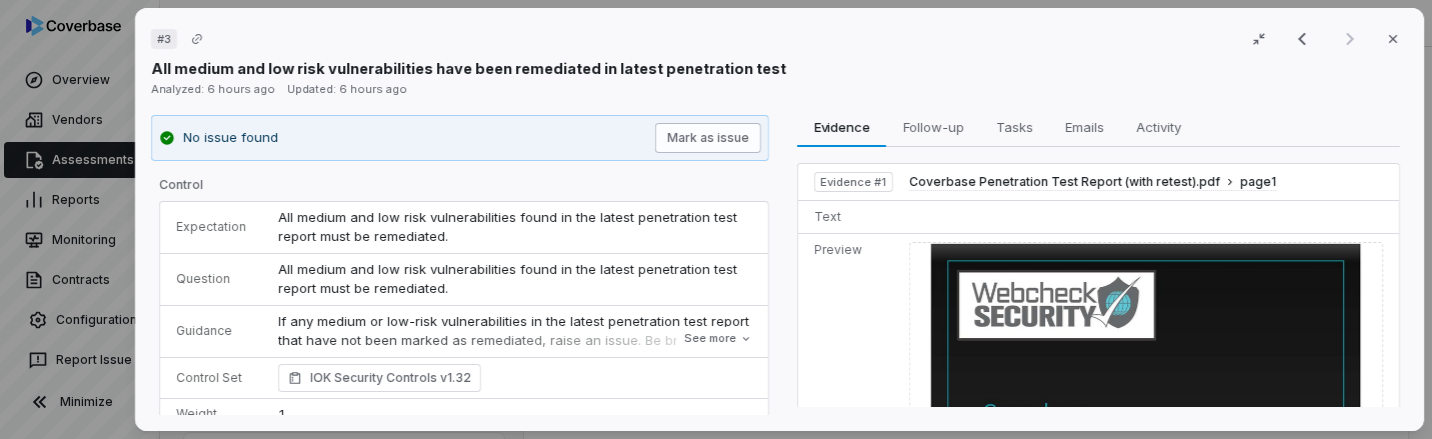 click on "Mark as issue" at bounding box center (709, 138) 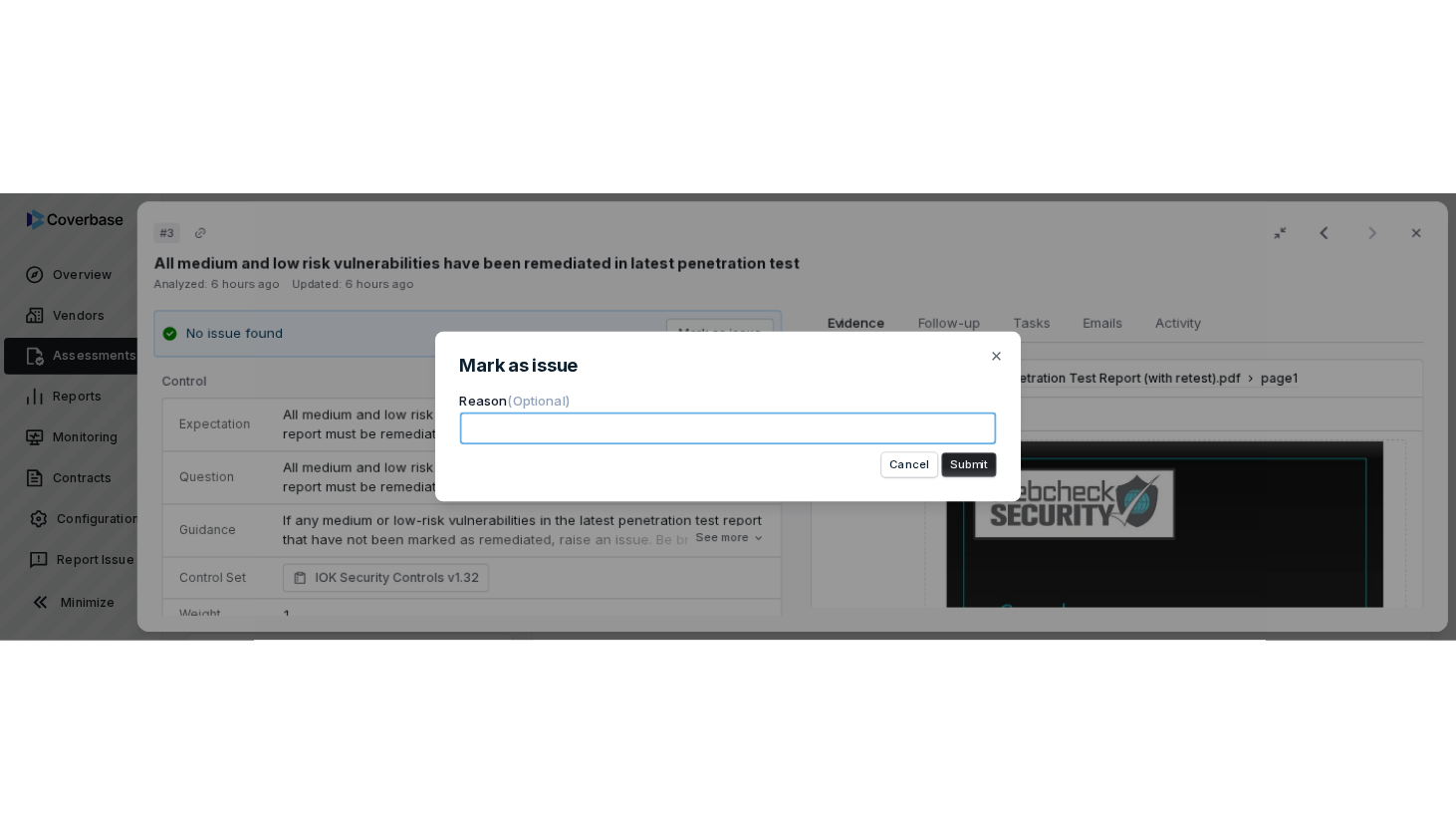scroll, scrollTop: 50, scrollLeft: 0, axis: vertical 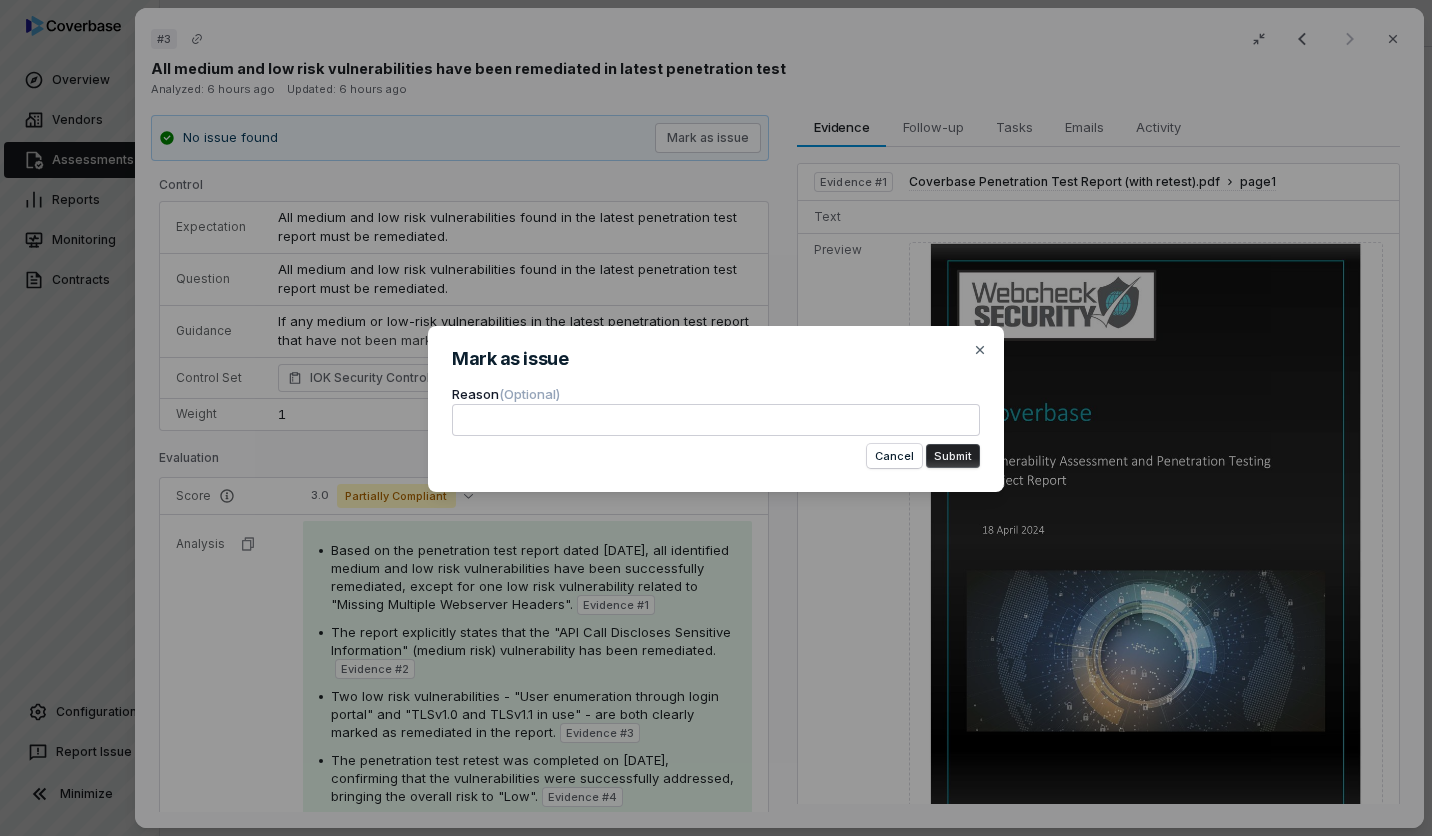 click on "Mark as issue Reason  (Optional) Cancel Submit Close" at bounding box center [716, 409] 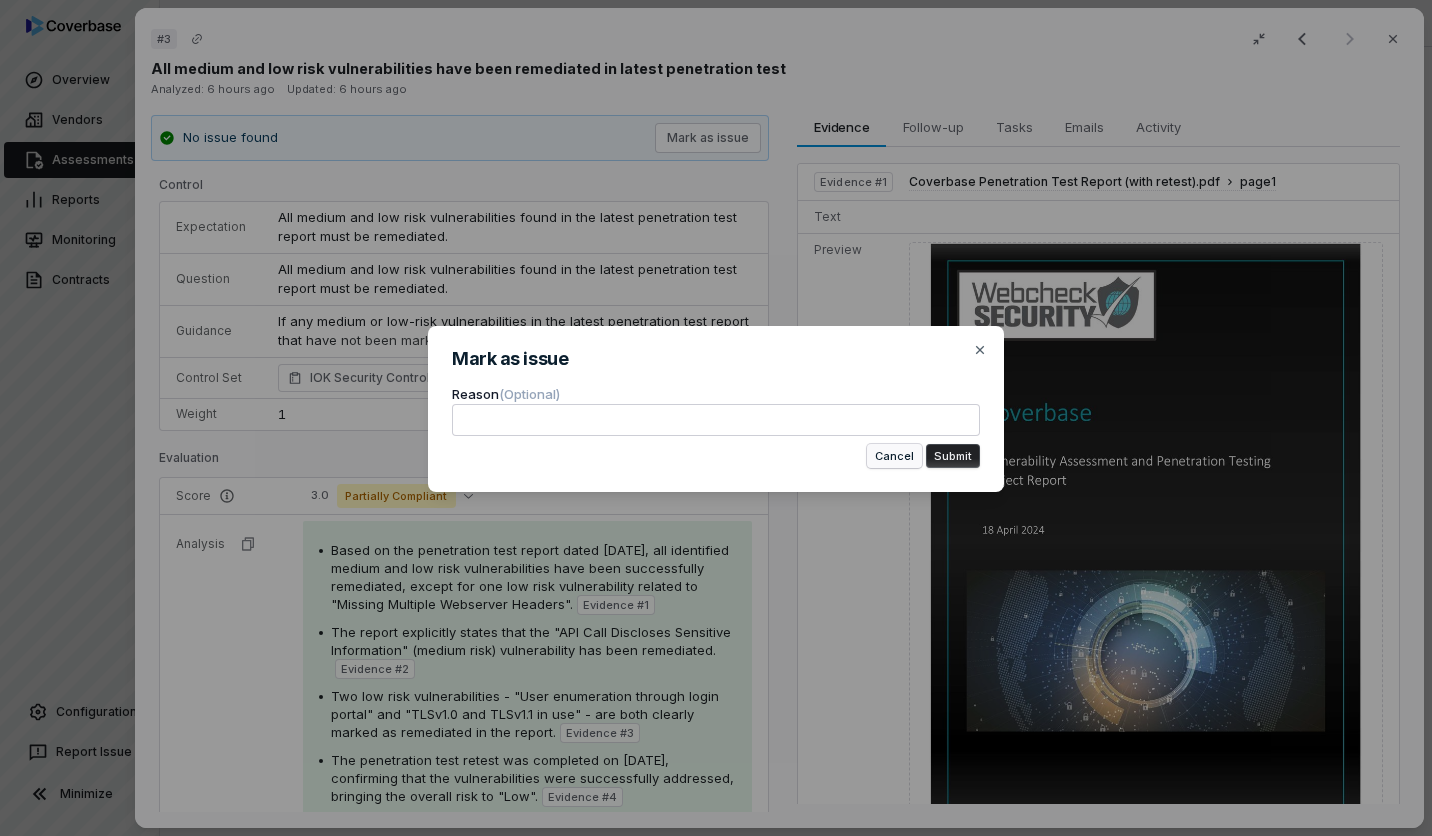 click on "Cancel" at bounding box center (894, 456) 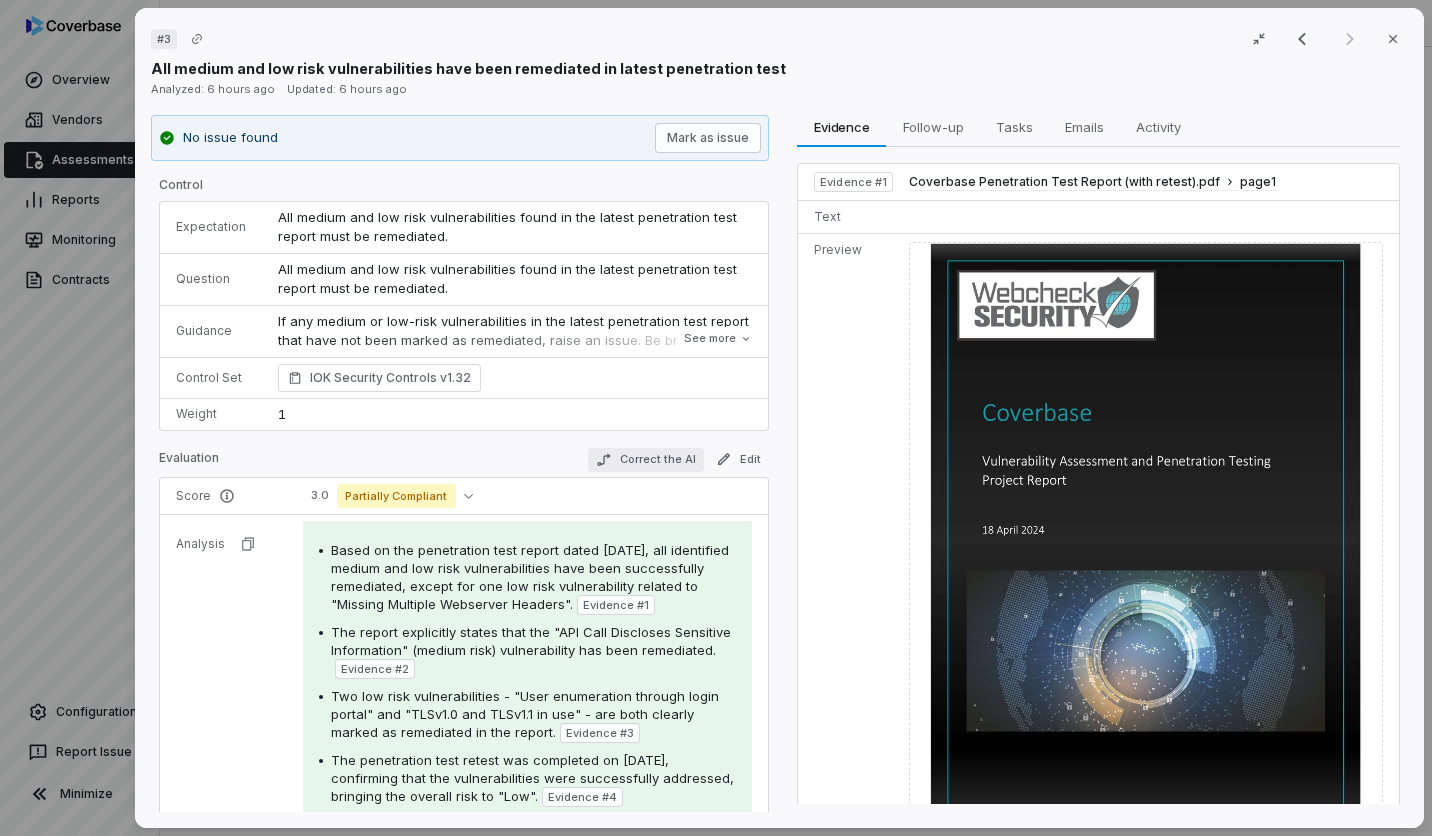 click on "Correct the AI" at bounding box center [647, 460] 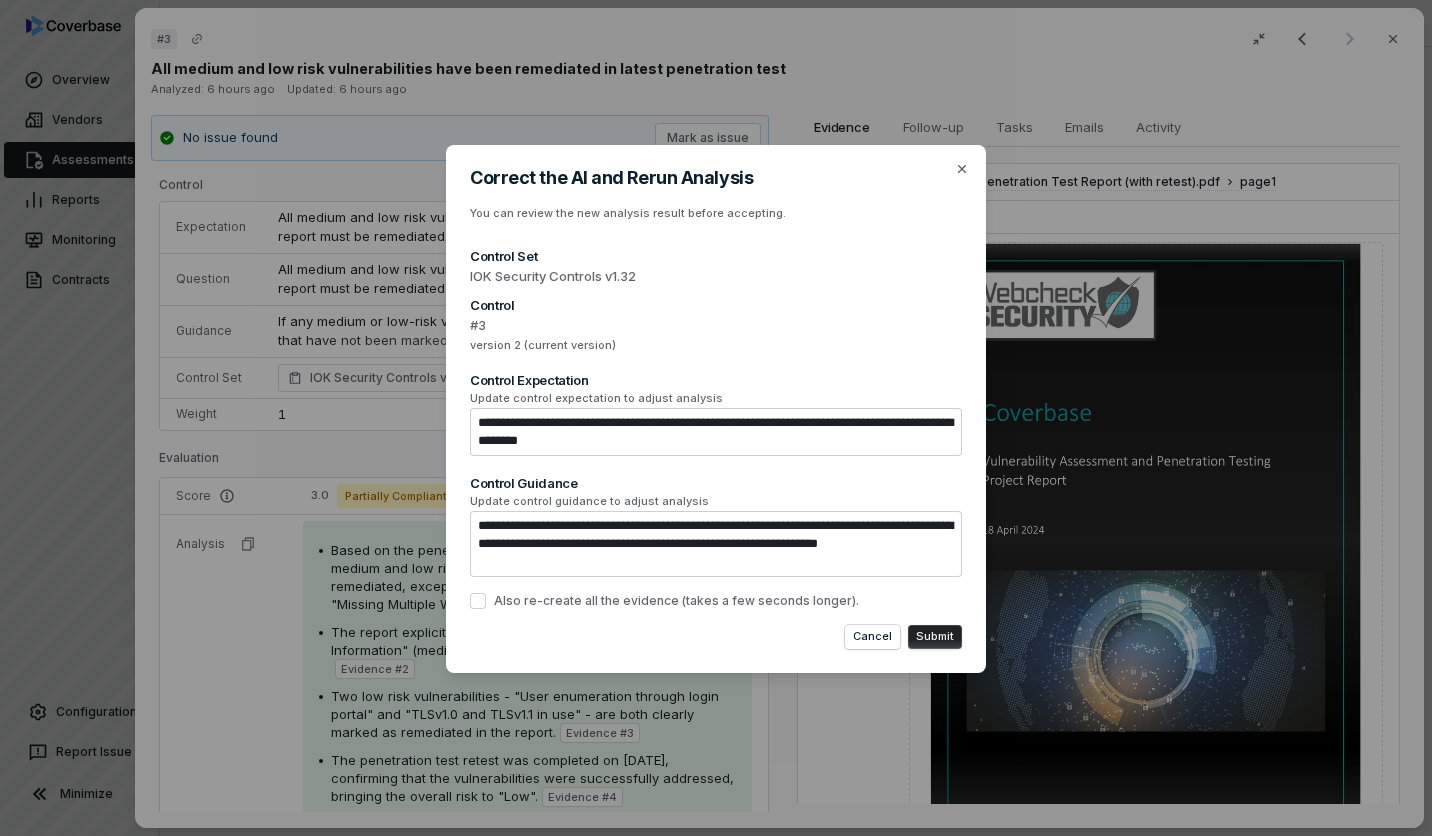 type on "*" 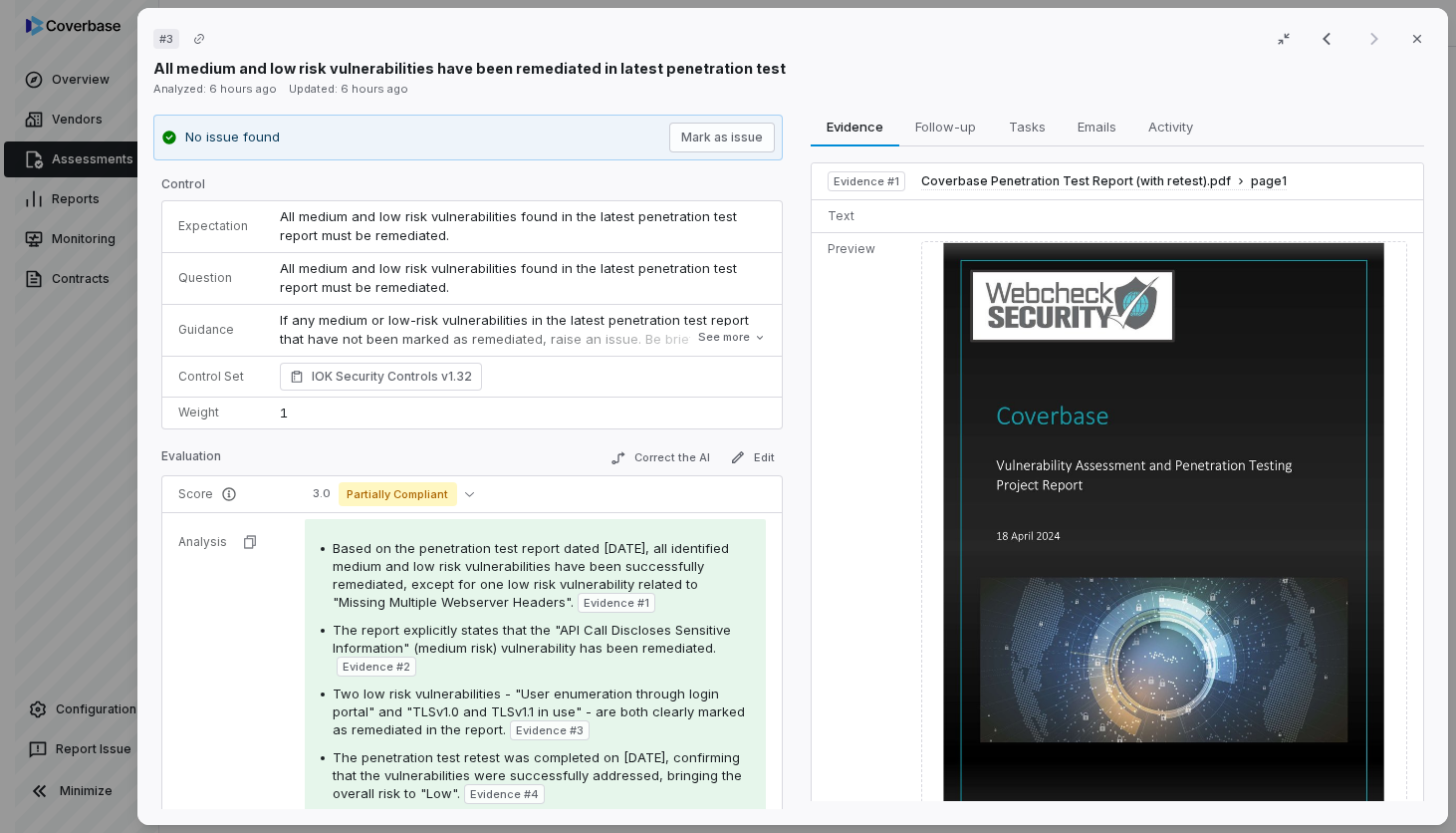 click on "All medium and low risk vulnerabilities found in the latest penetration test report must be remediated." at bounding box center (523, 227) 